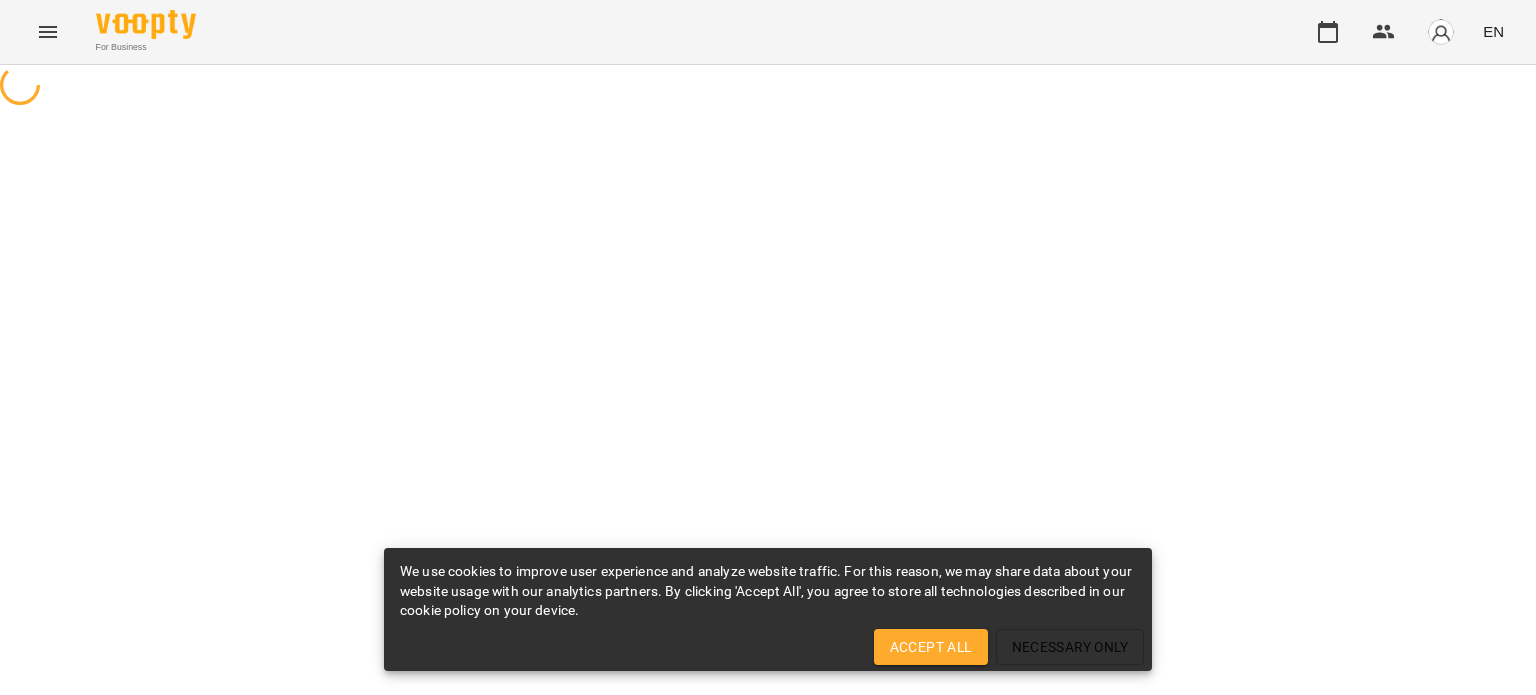 scroll, scrollTop: 0, scrollLeft: 0, axis: both 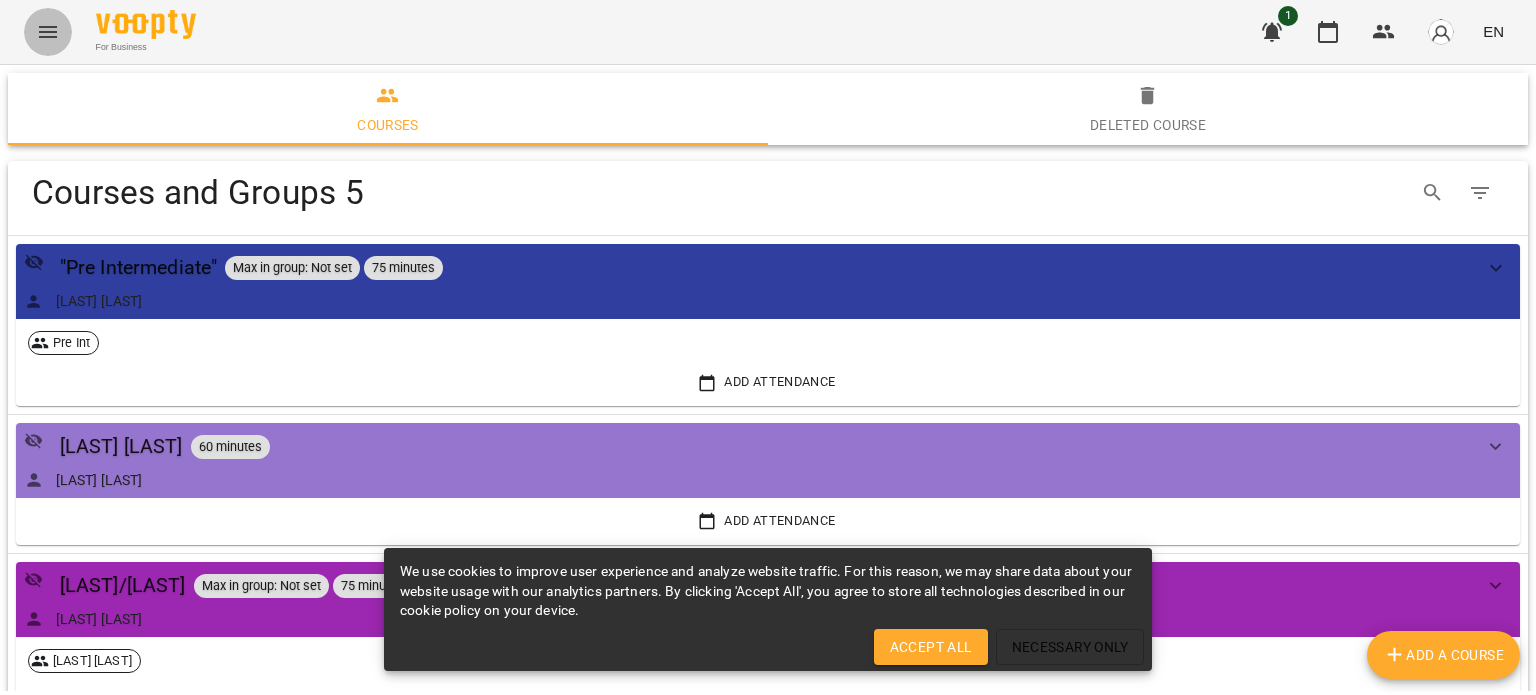 click 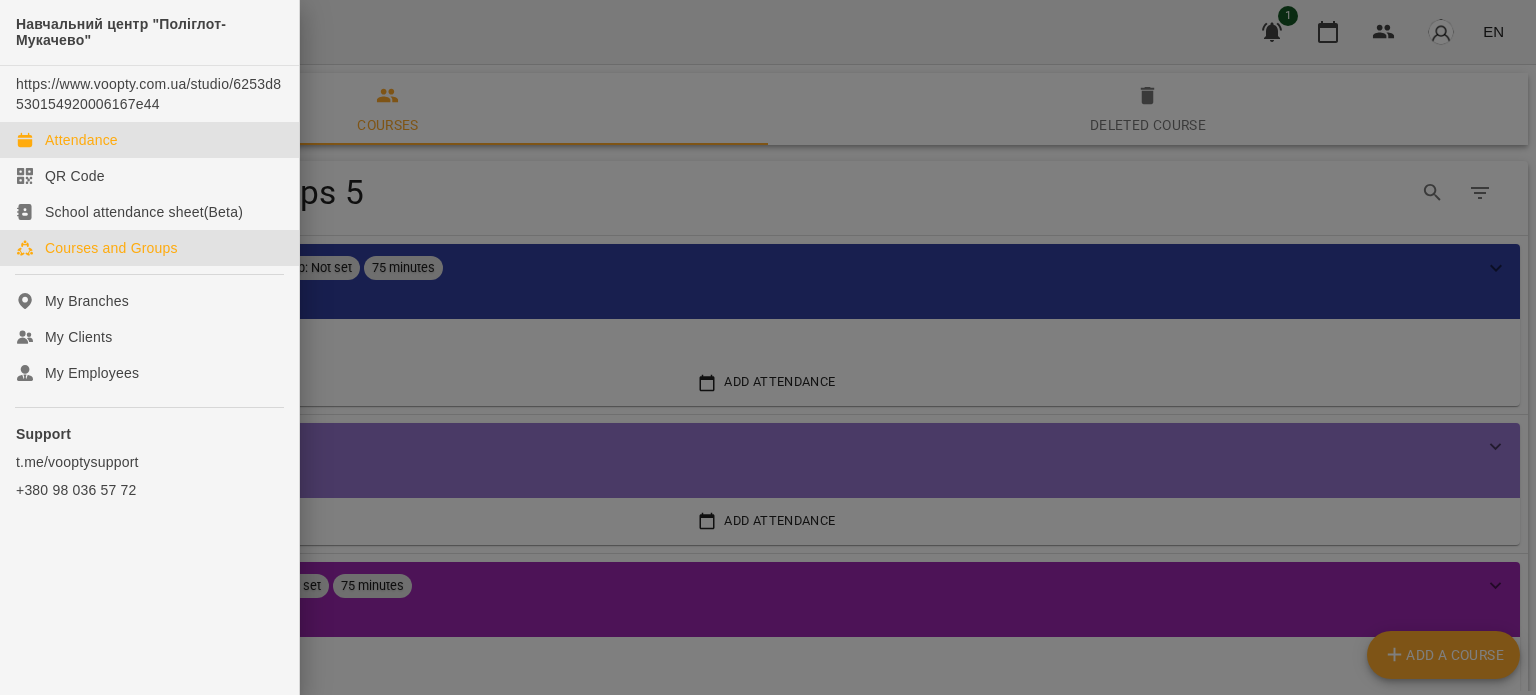 click on "Attendance" at bounding box center (81, 140) 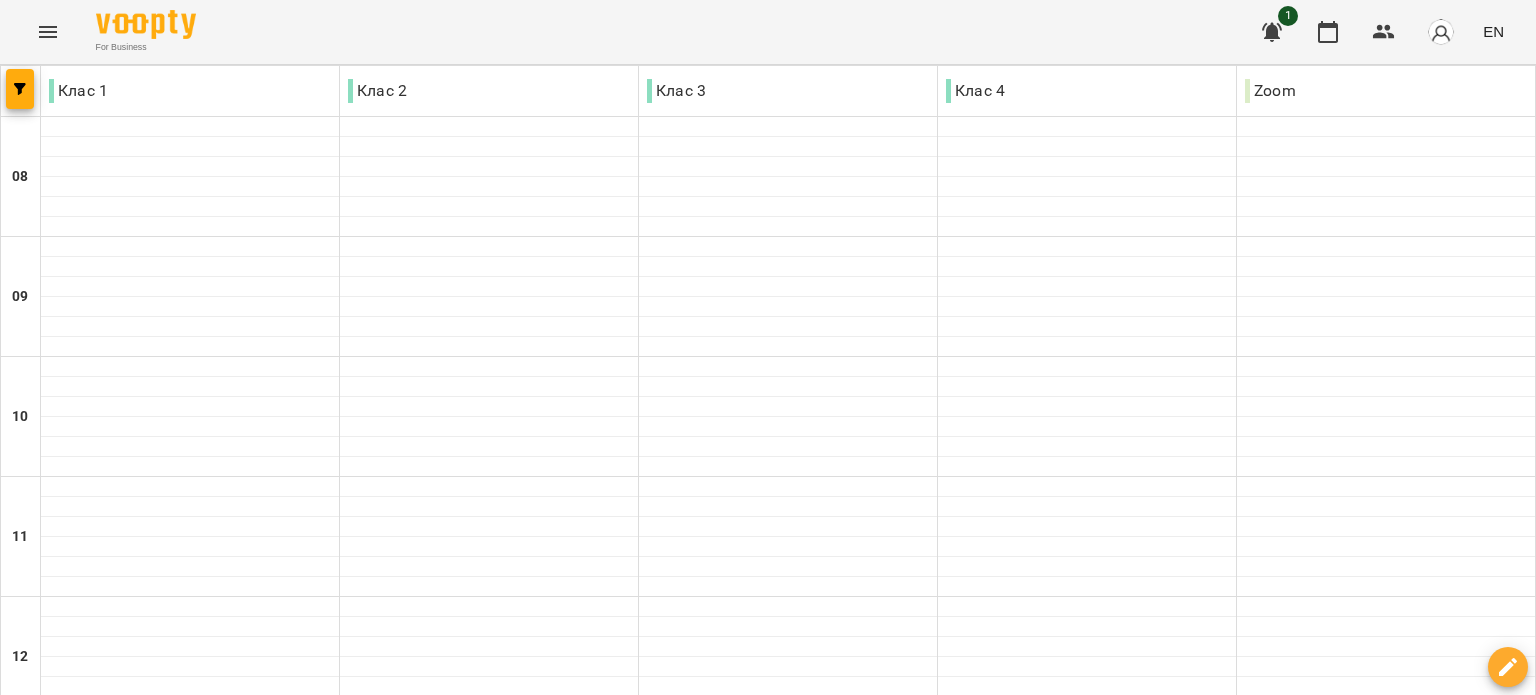 click on "Tue" at bounding box center (301, 1583) 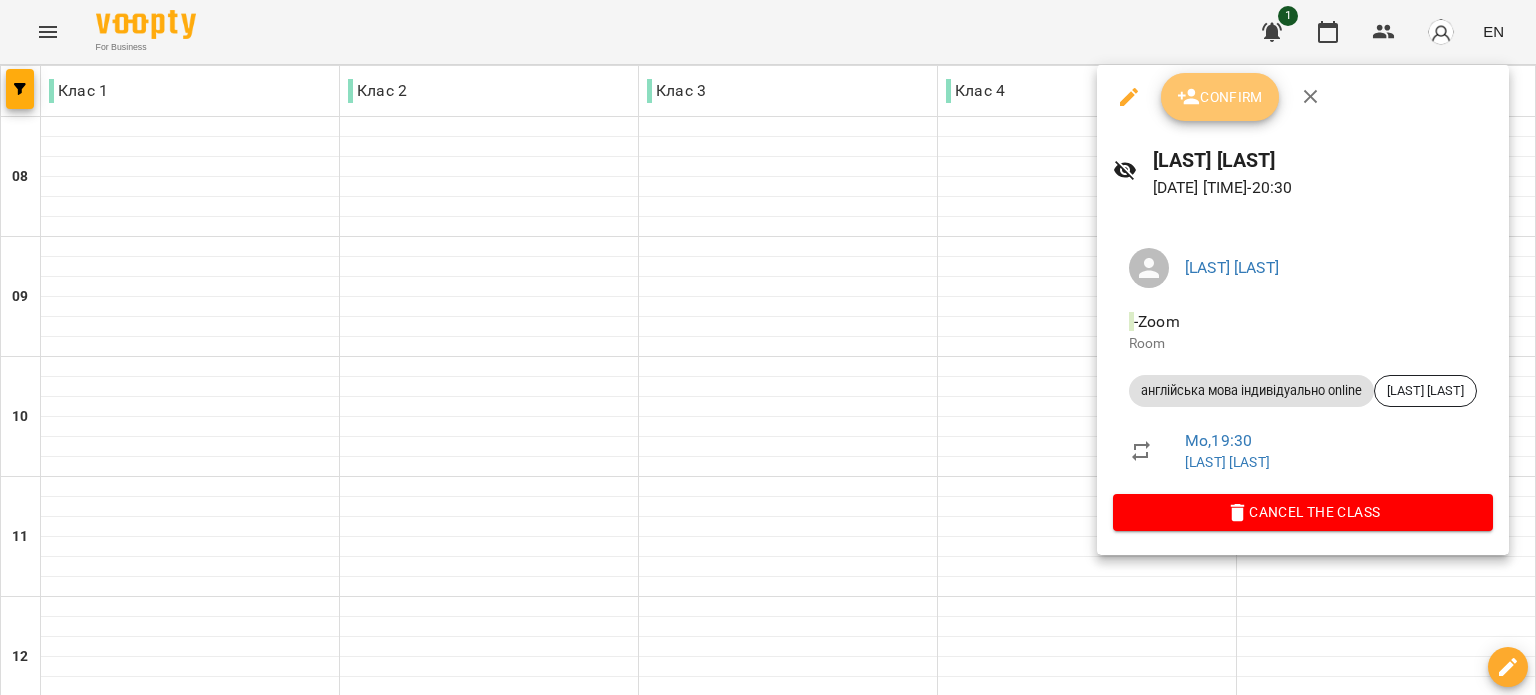 click on "Confirm" at bounding box center (1220, 97) 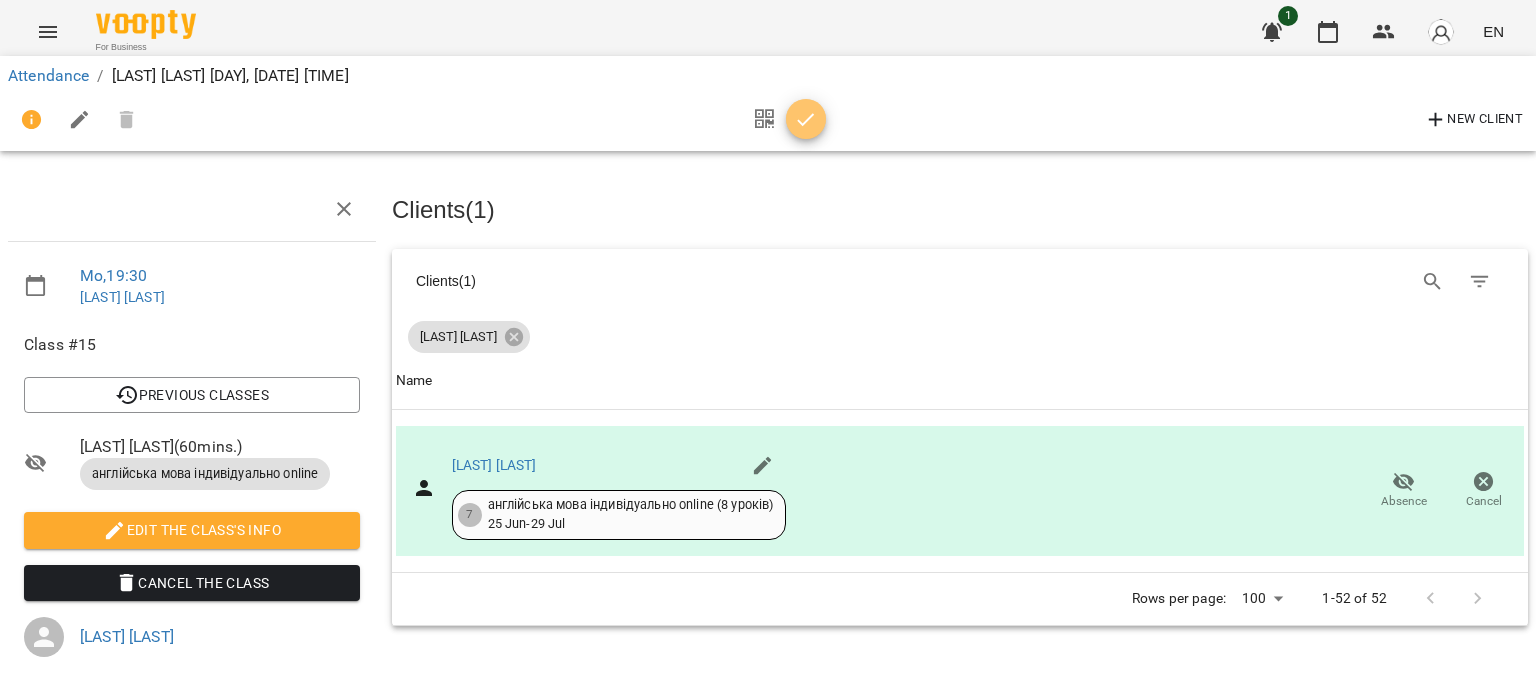 click 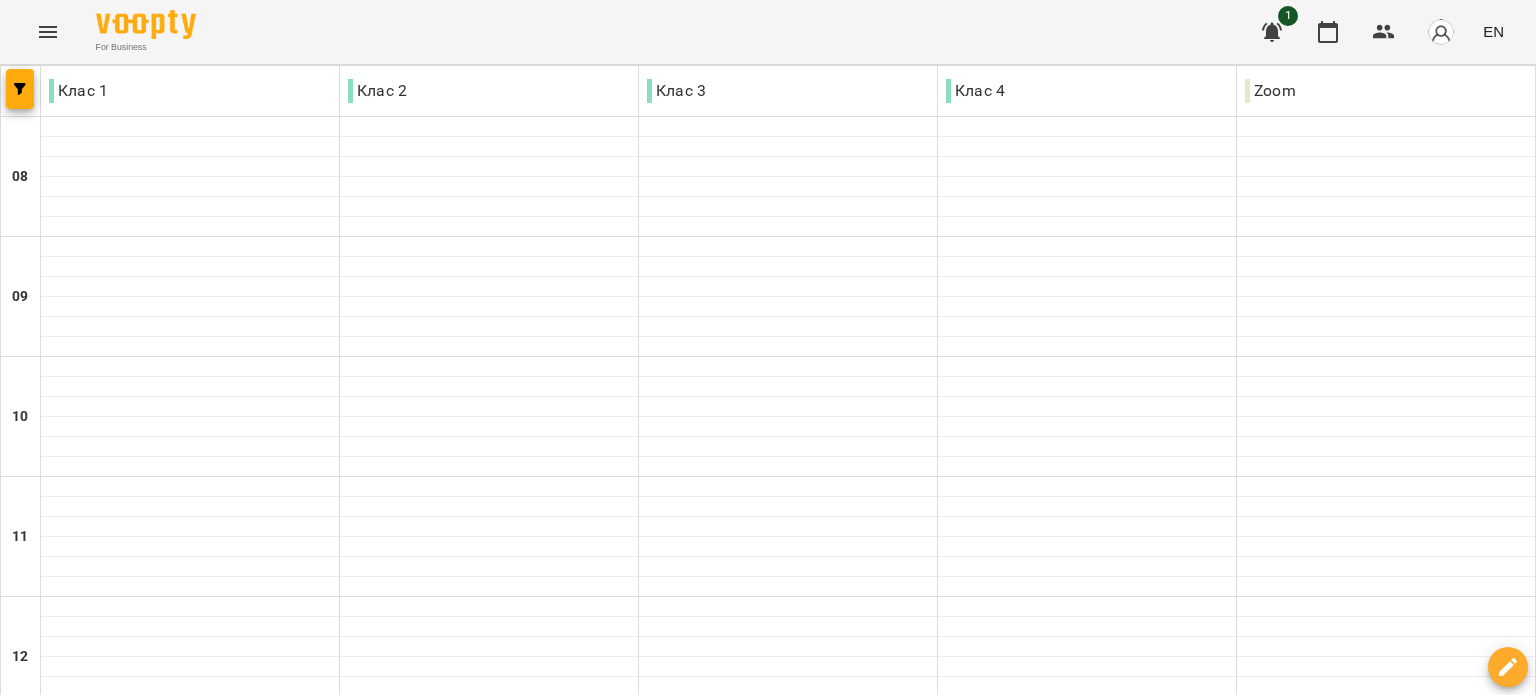 click on "Tue" at bounding box center (472, 1583) 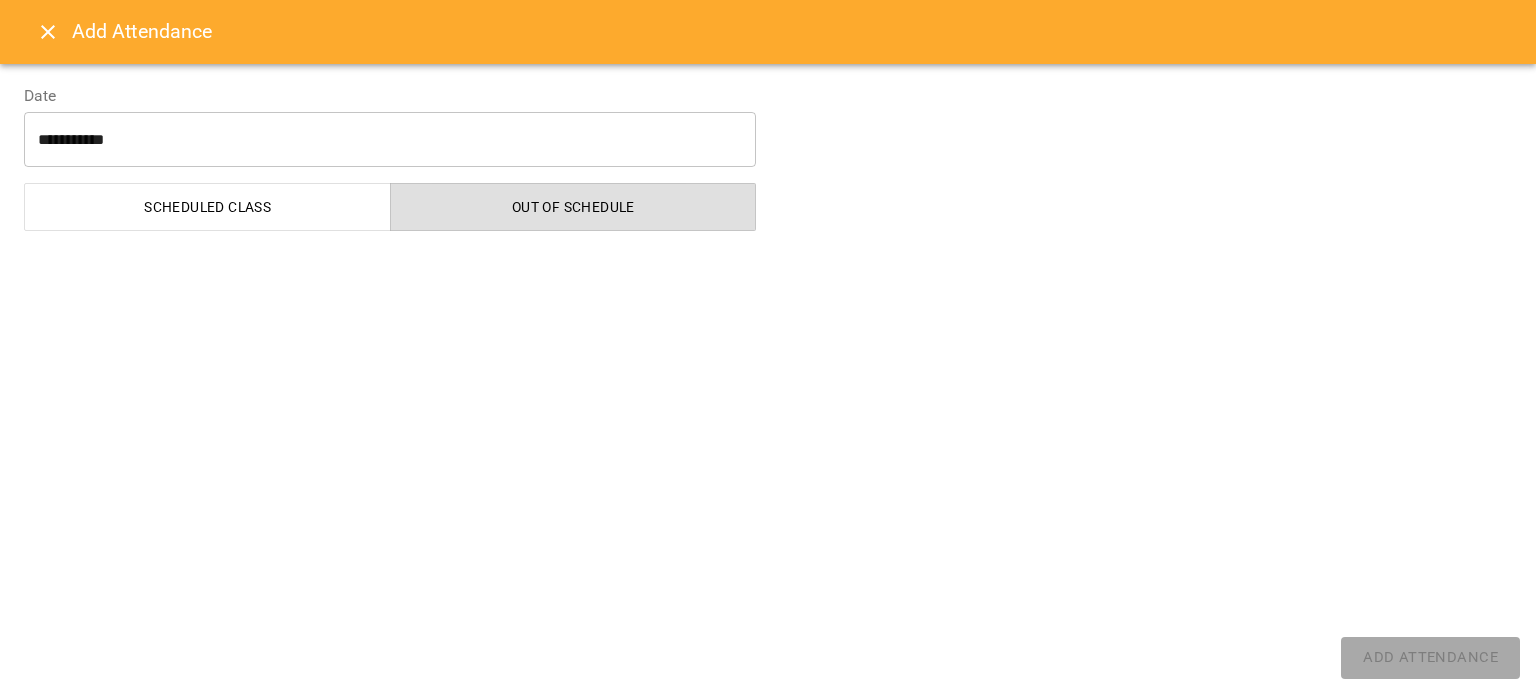 select on "**********" 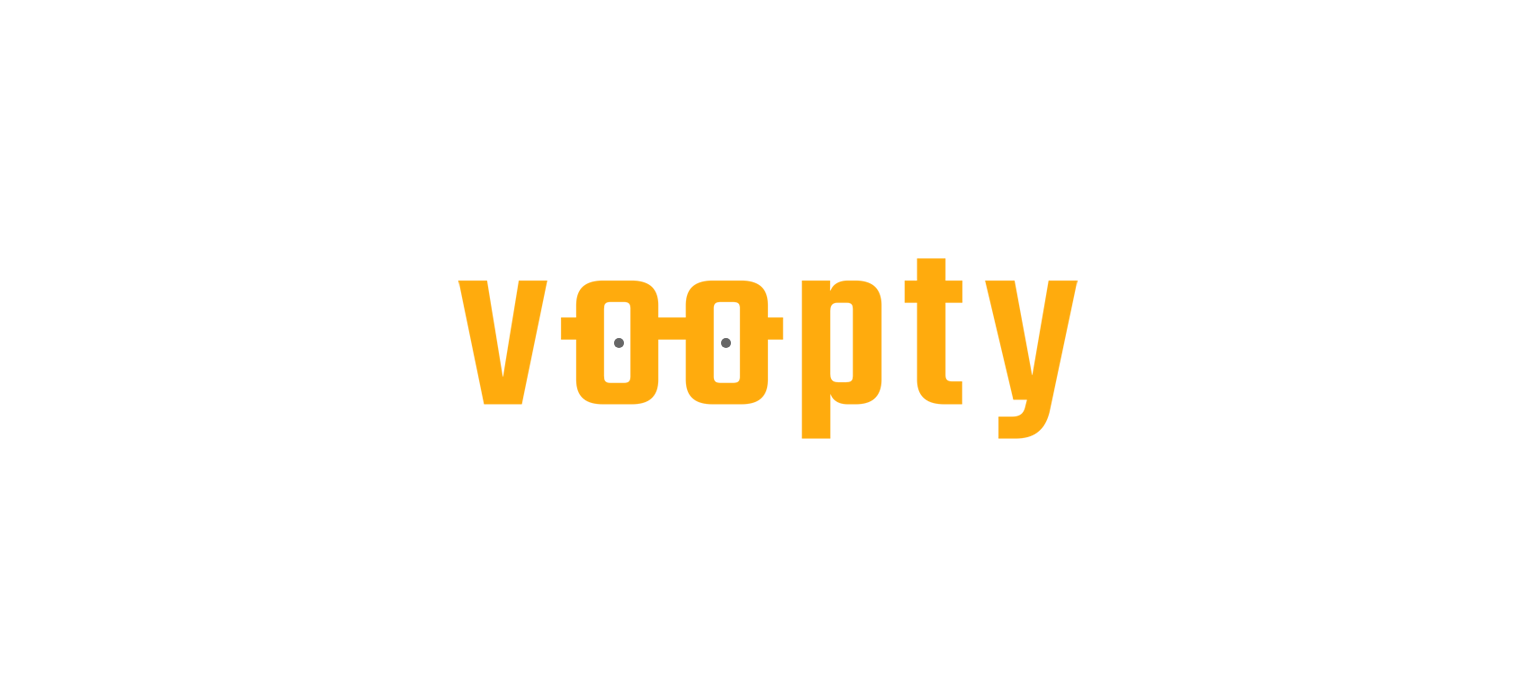 scroll, scrollTop: 0, scrollLeft: 0, axis: both 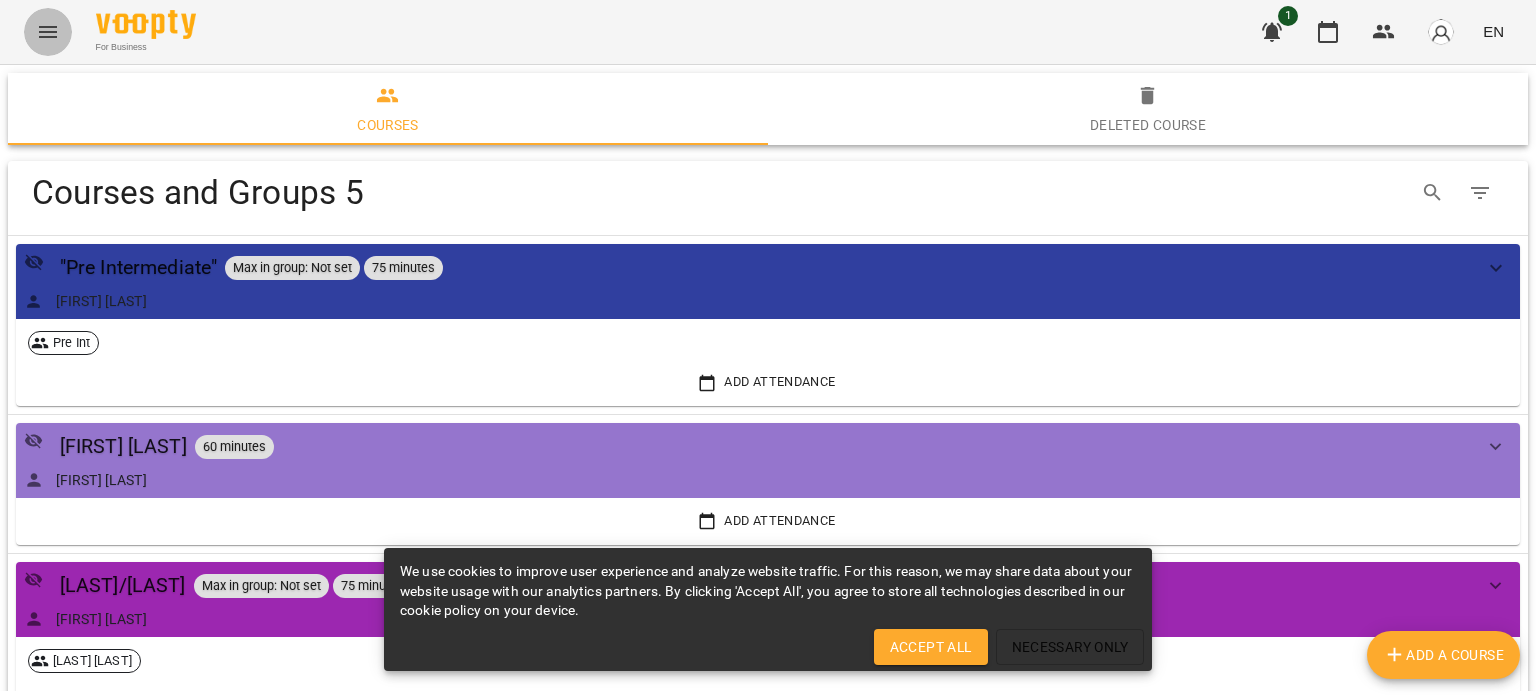 click 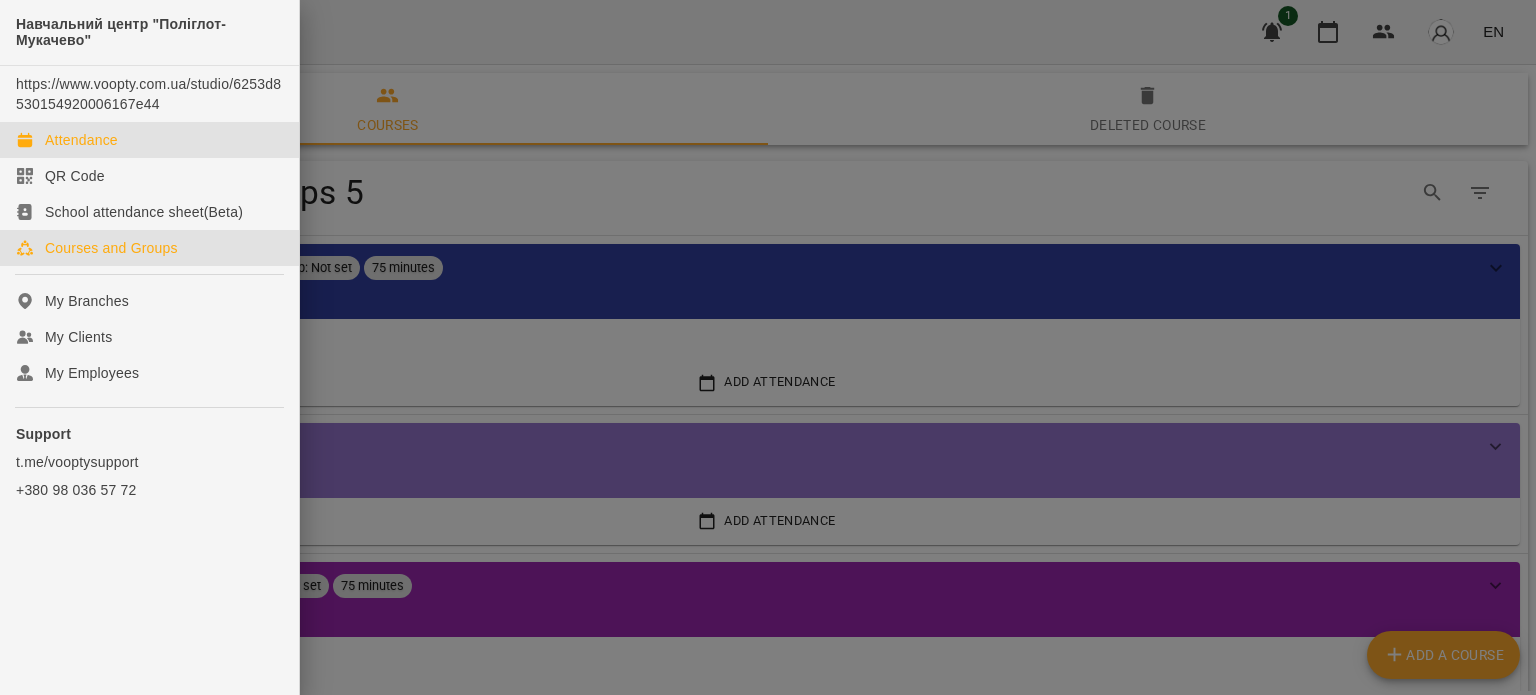 click on "Attendance" at bounding box center (149, 140) 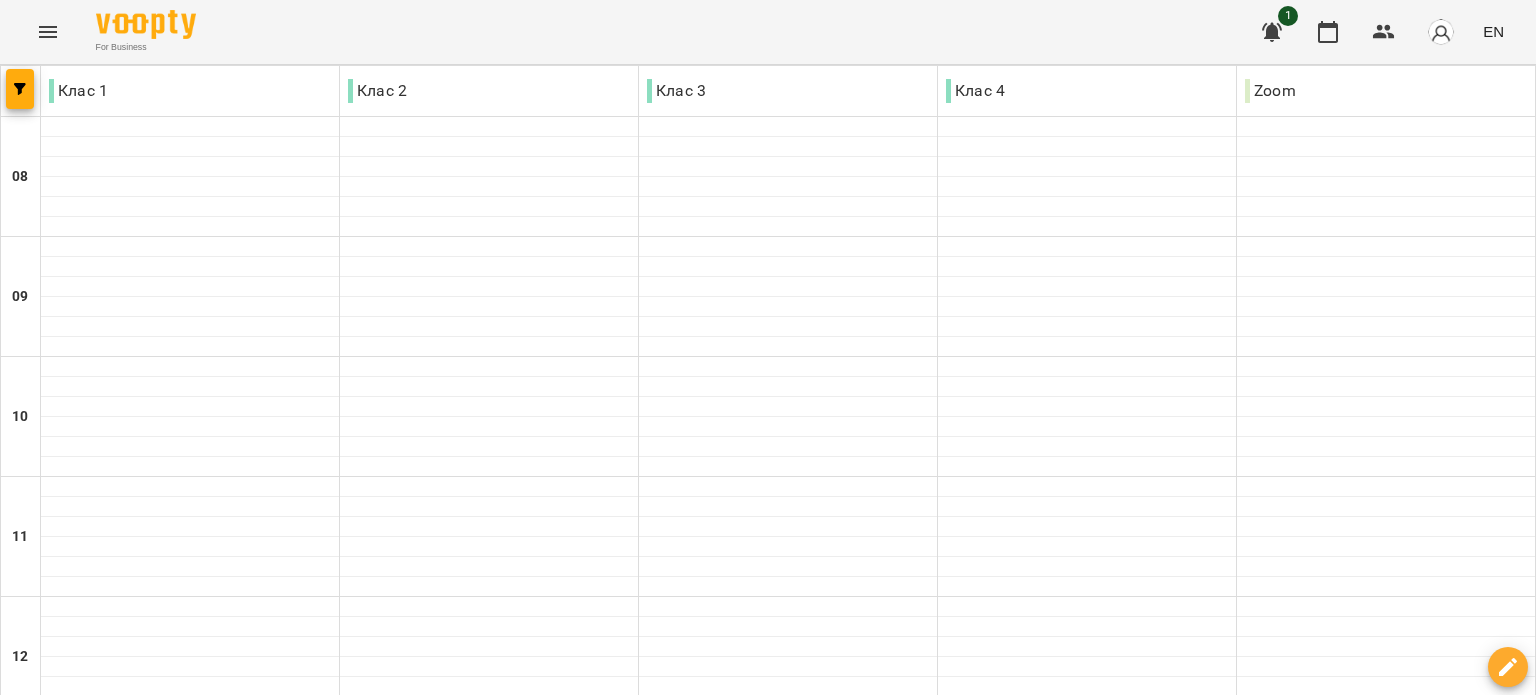 scroll, scrollTop: 994, scrollLeft: 0, axis: vertical 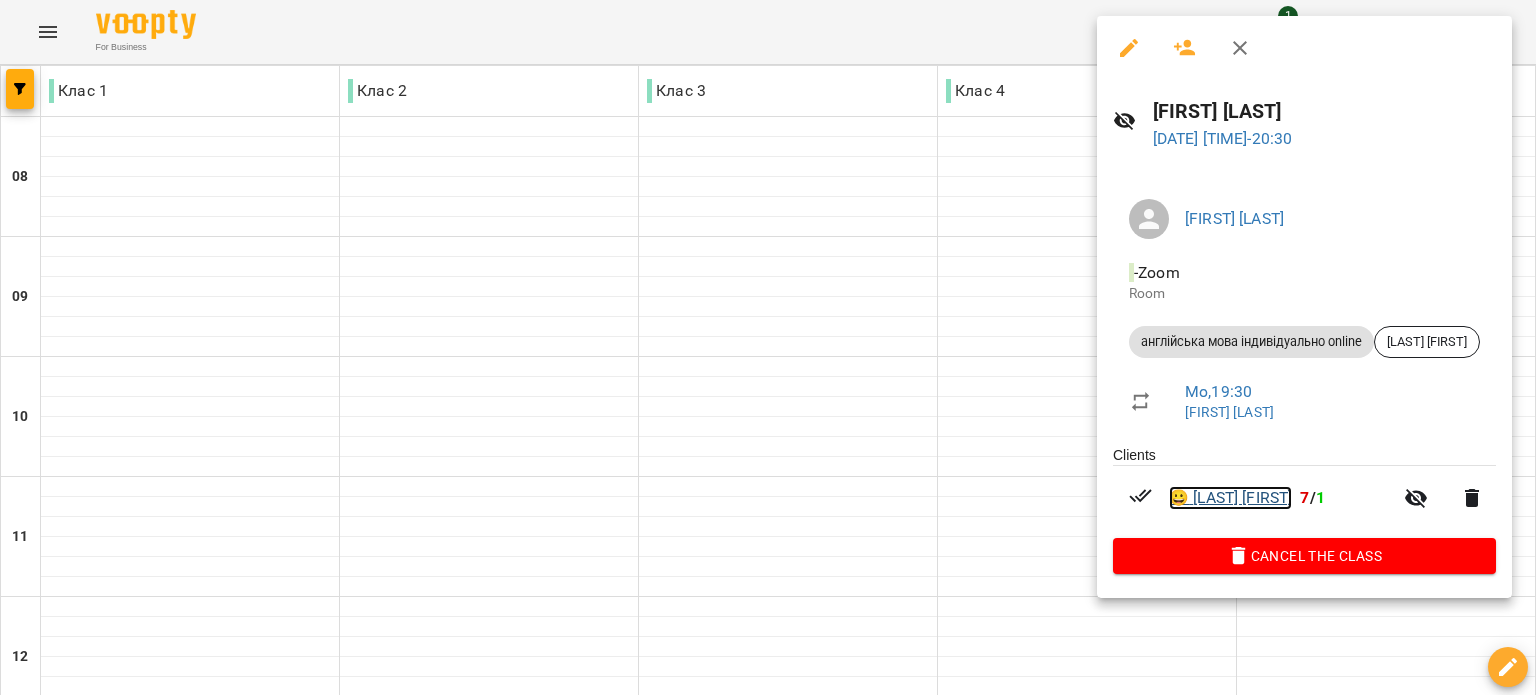 click on "[EMOJI] [LAST] [FIRST]" at bounding box center [1230, 498] 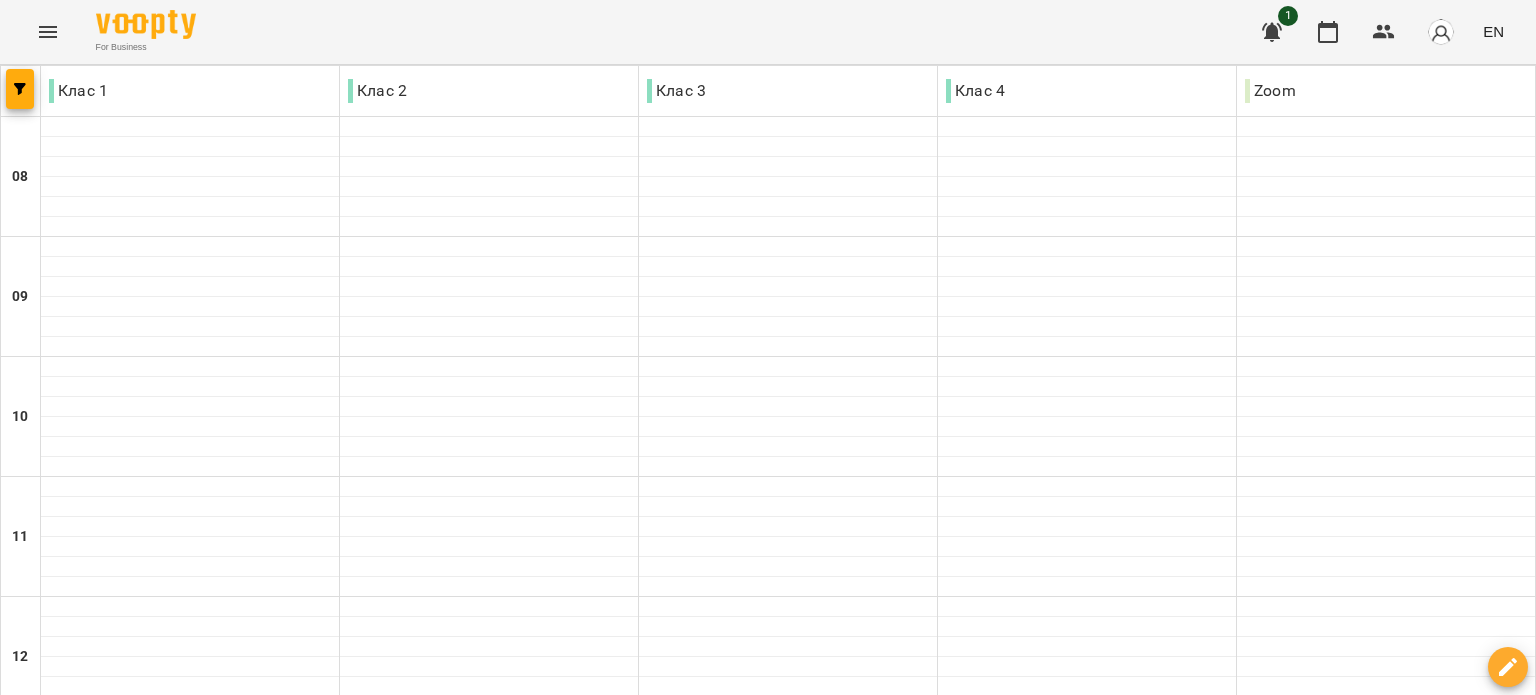 scroll, scrollTop: 994, scrollLeft: 0, axis: vertical 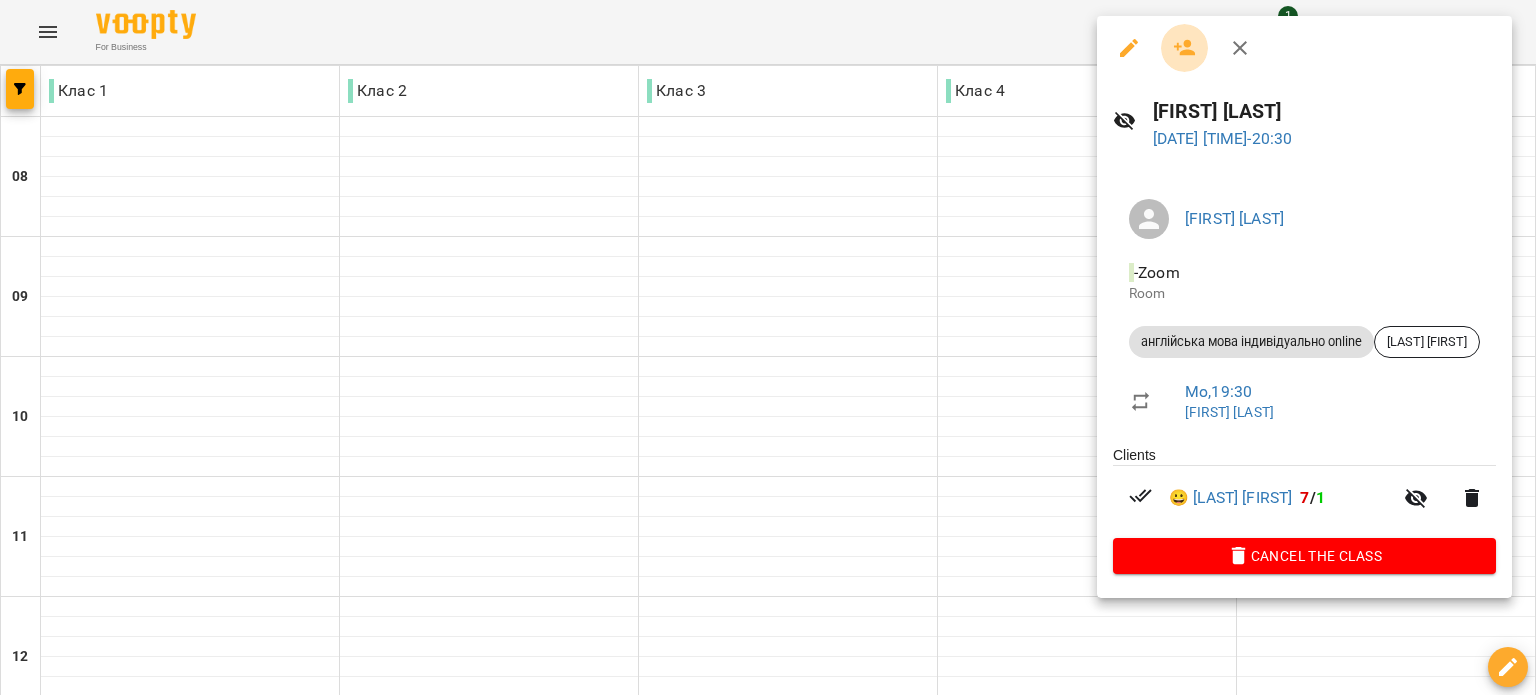 click 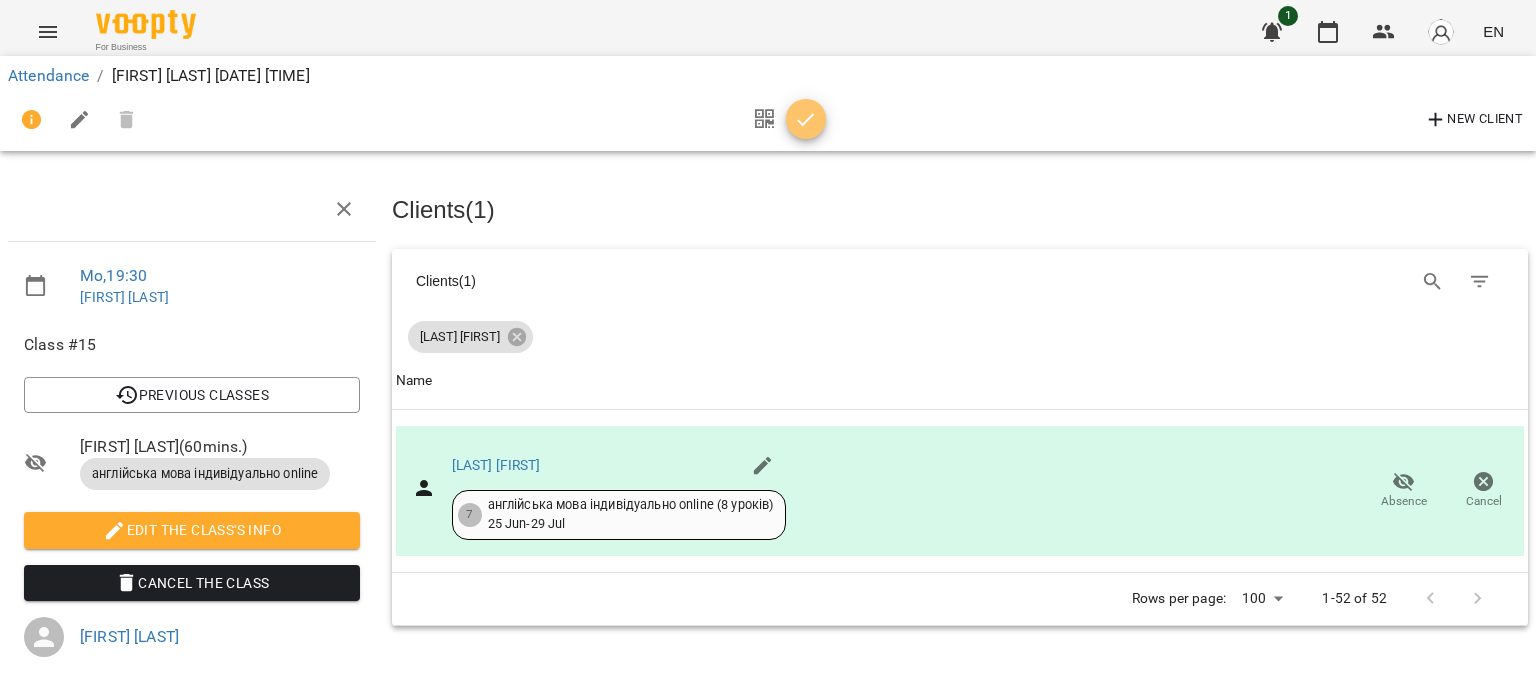 click 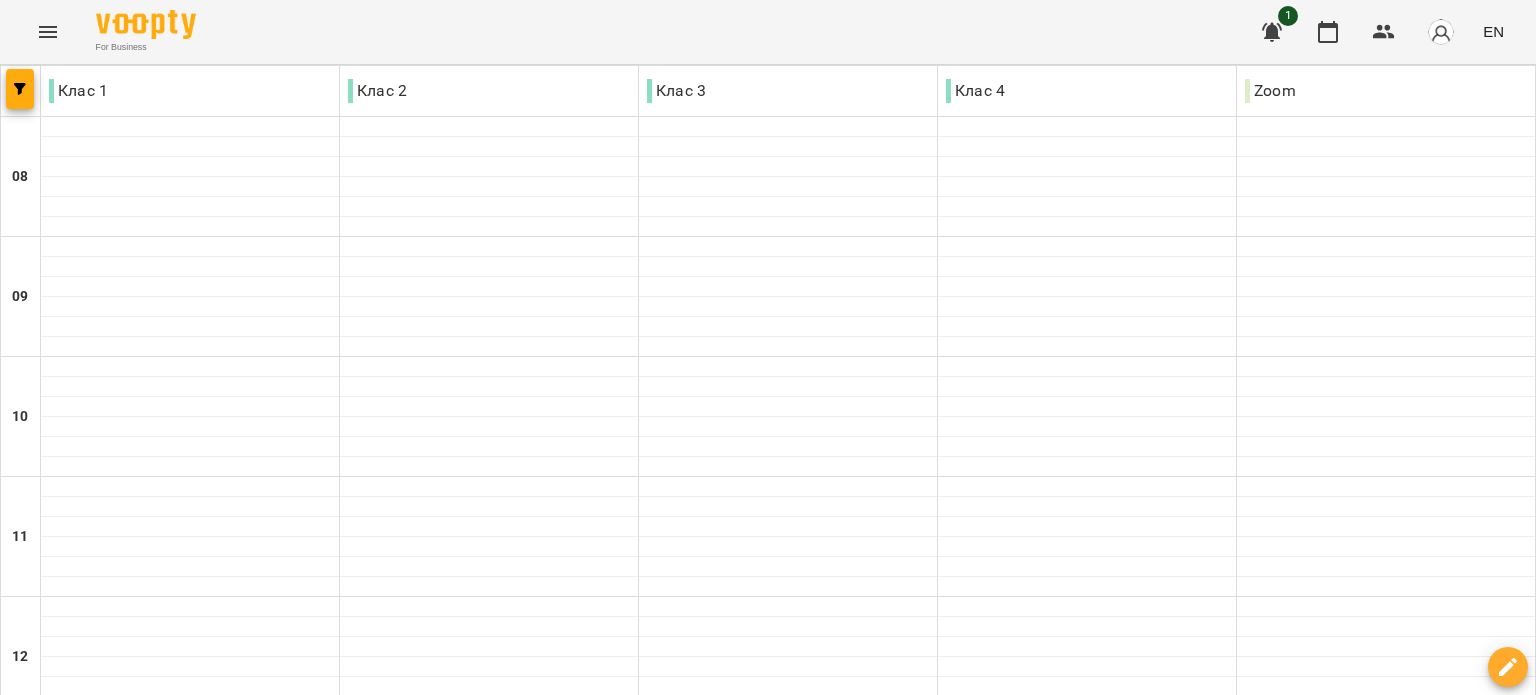 click at bounding box center [867, 1648] 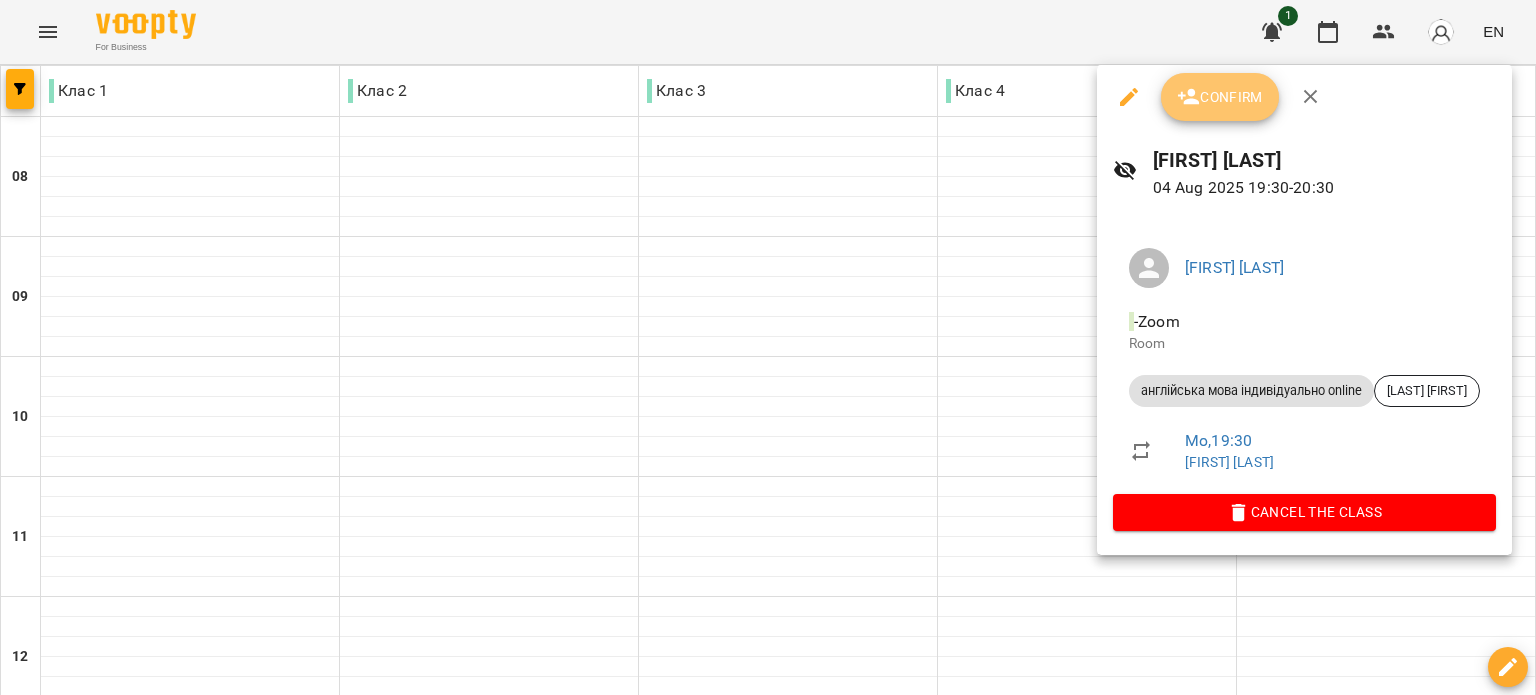 click on "Confirm" at bounding box center [1220, 97] 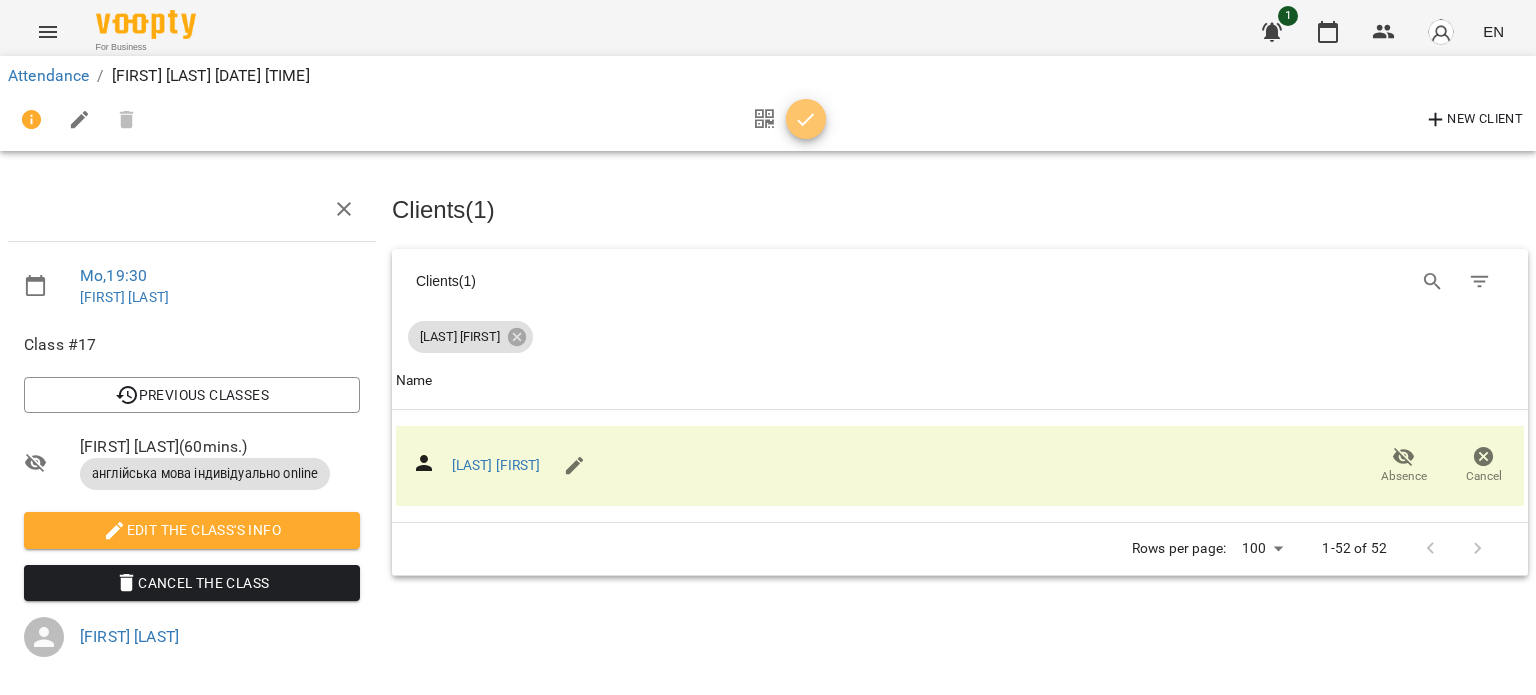 click 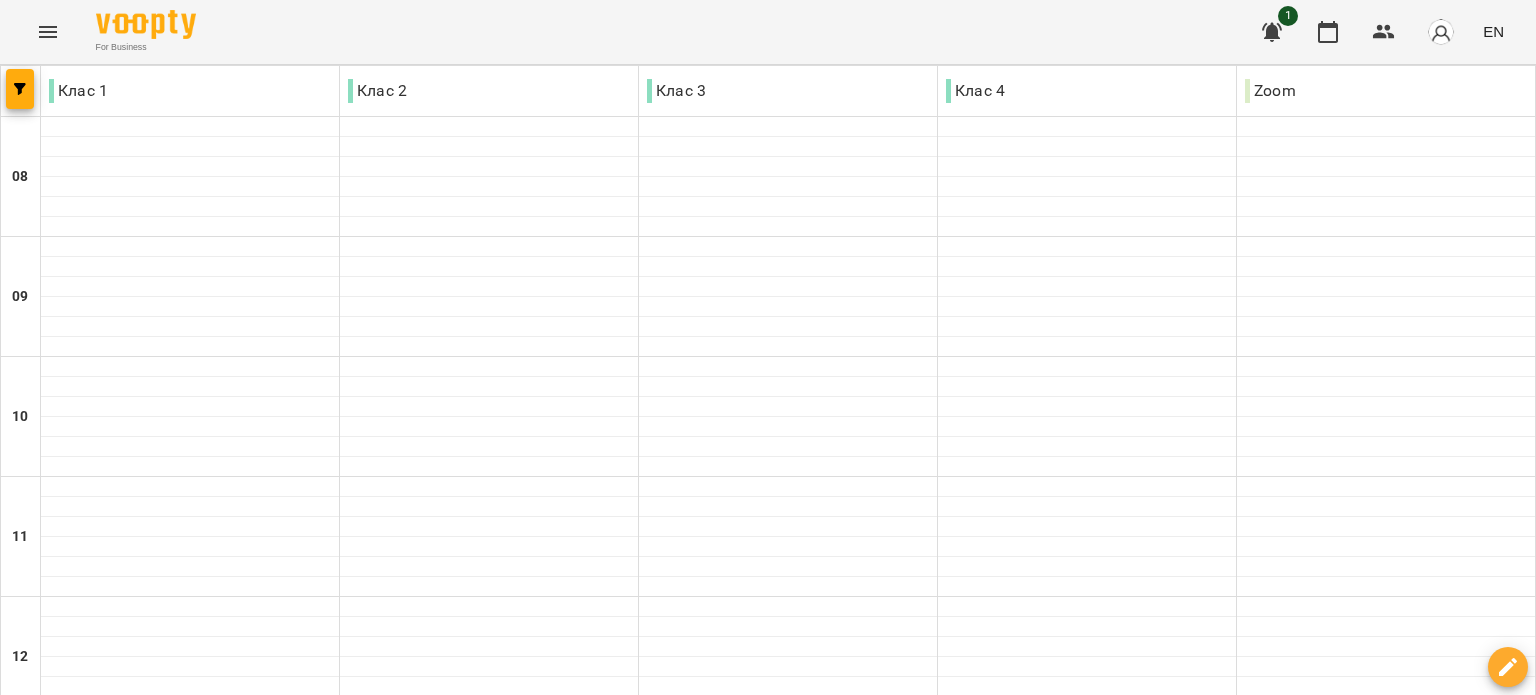 click on "Tue" at bounding box center [471, 1583] 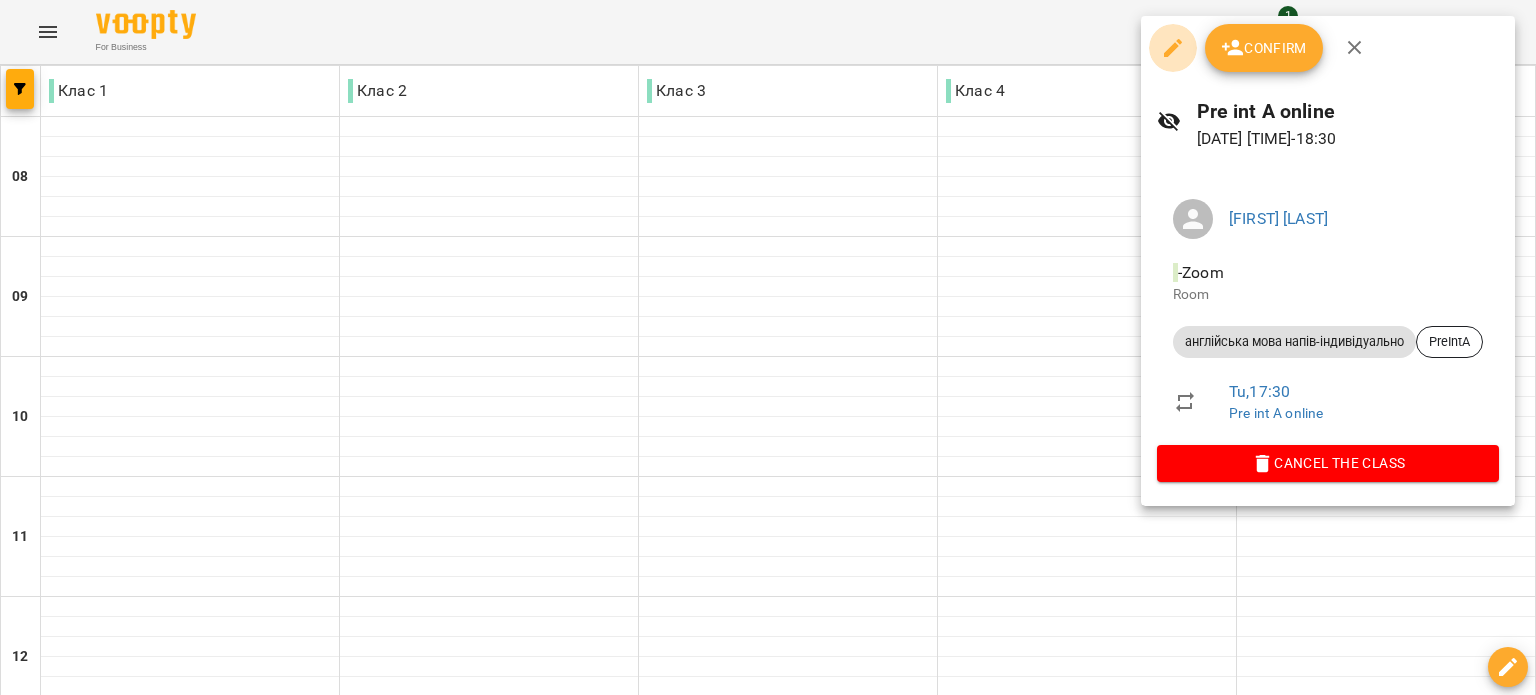 click 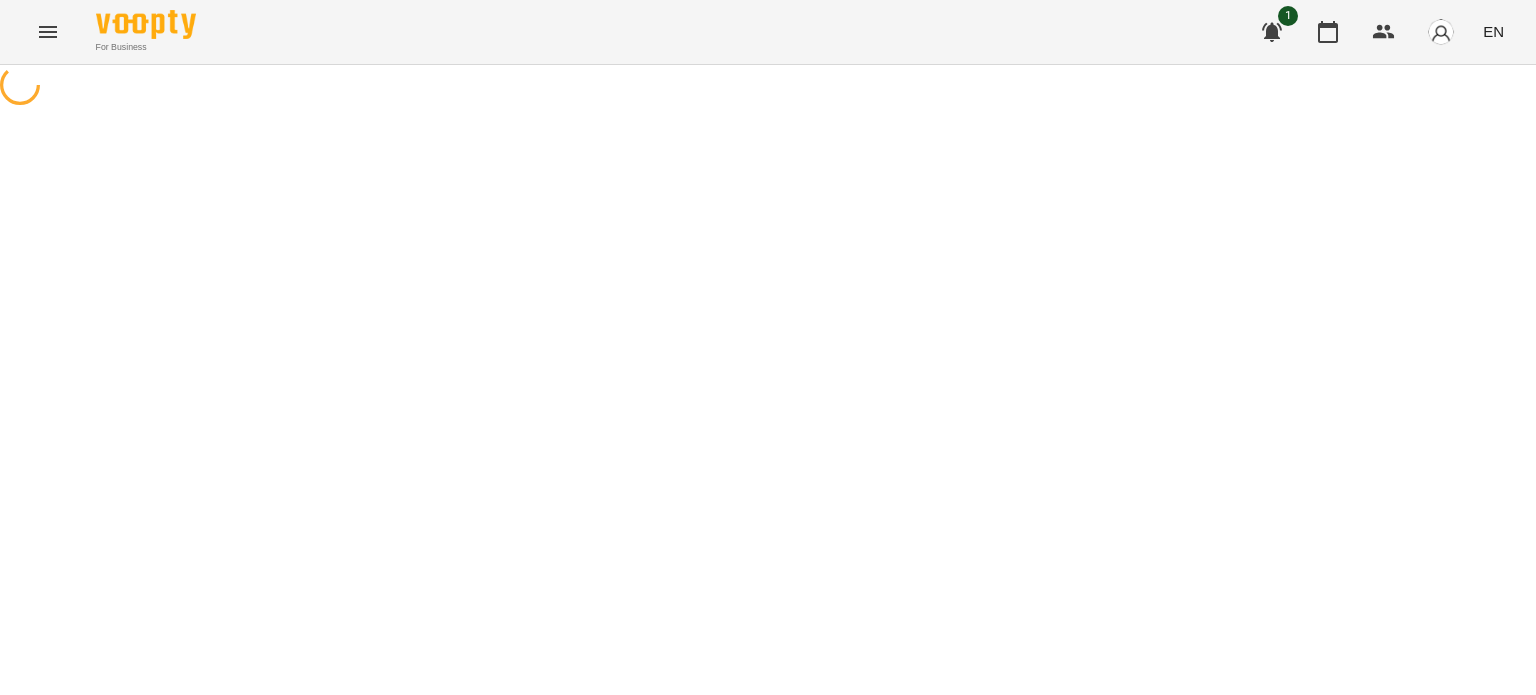 select on "**********" 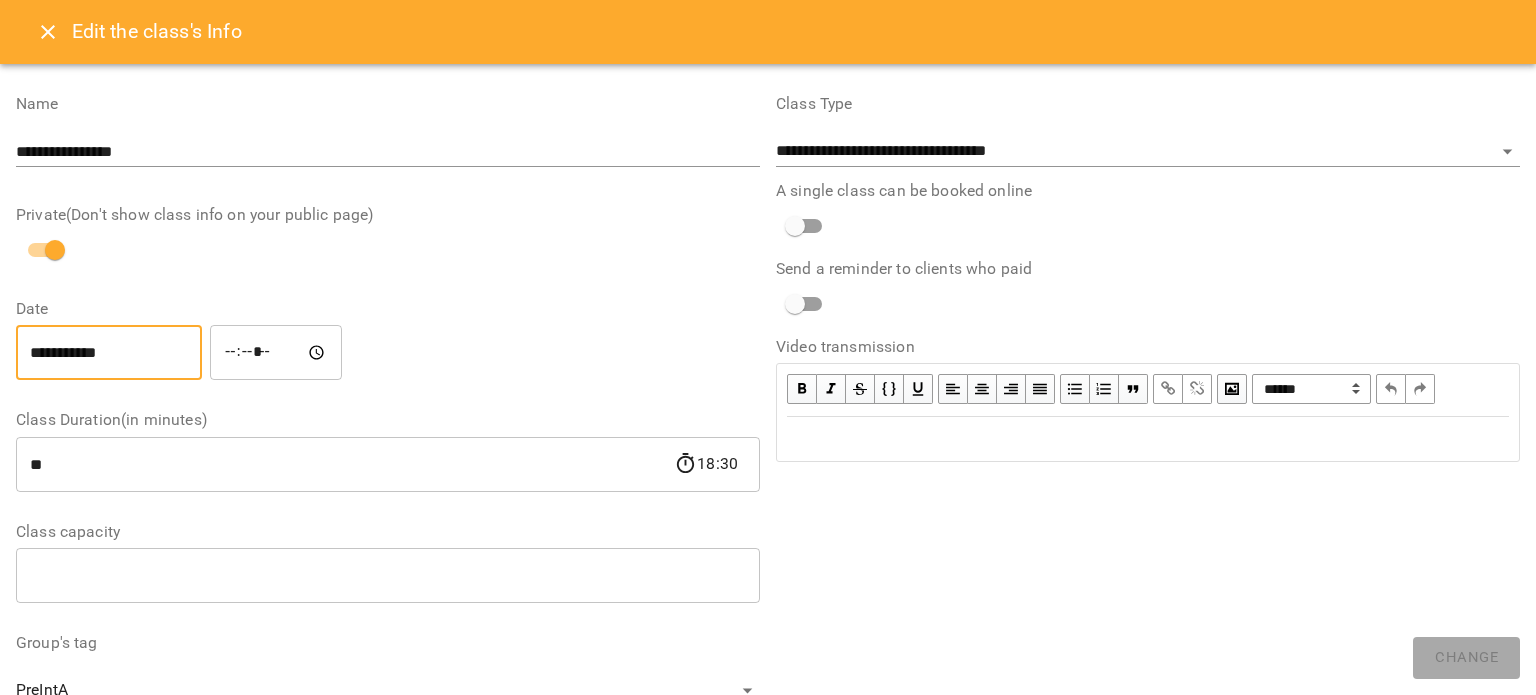 click on "**********" at bounding box center (109, 353) 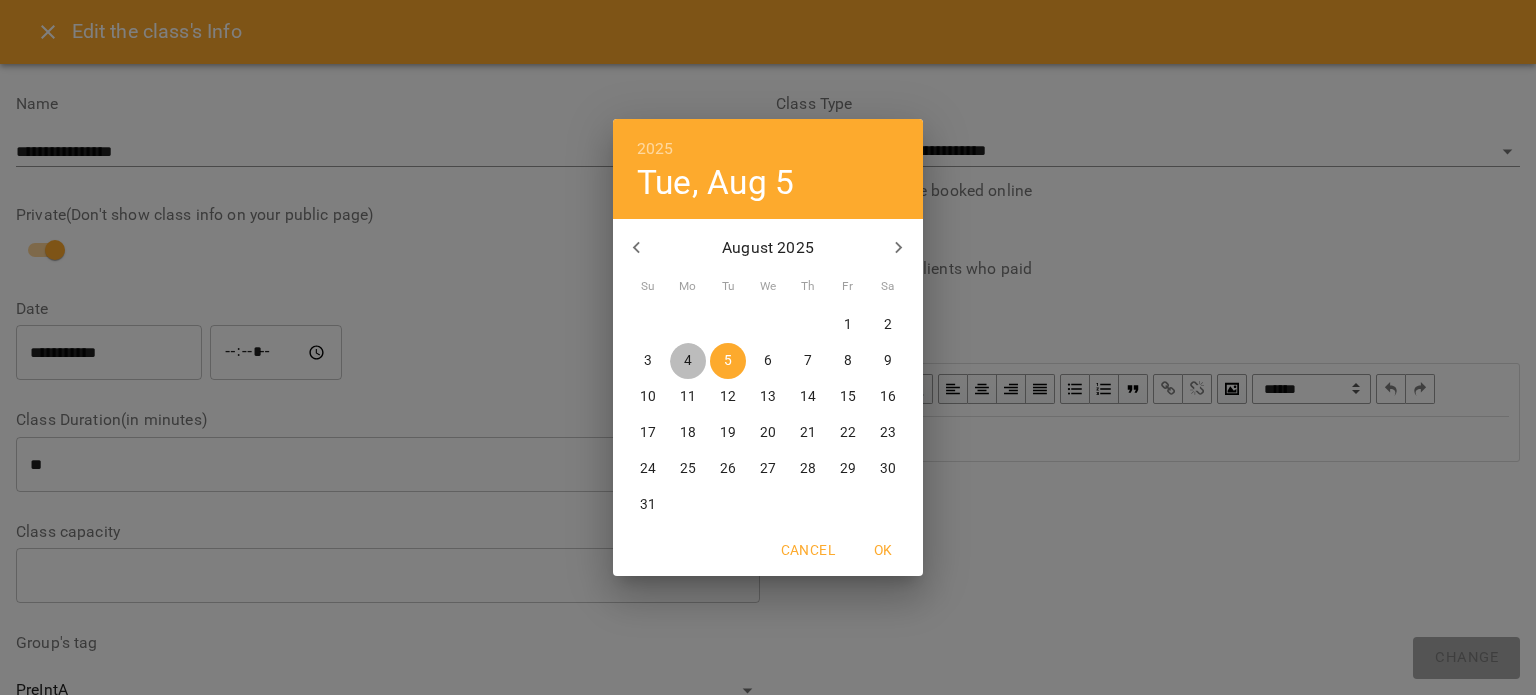click on "4" at bounding box center (688, 361) 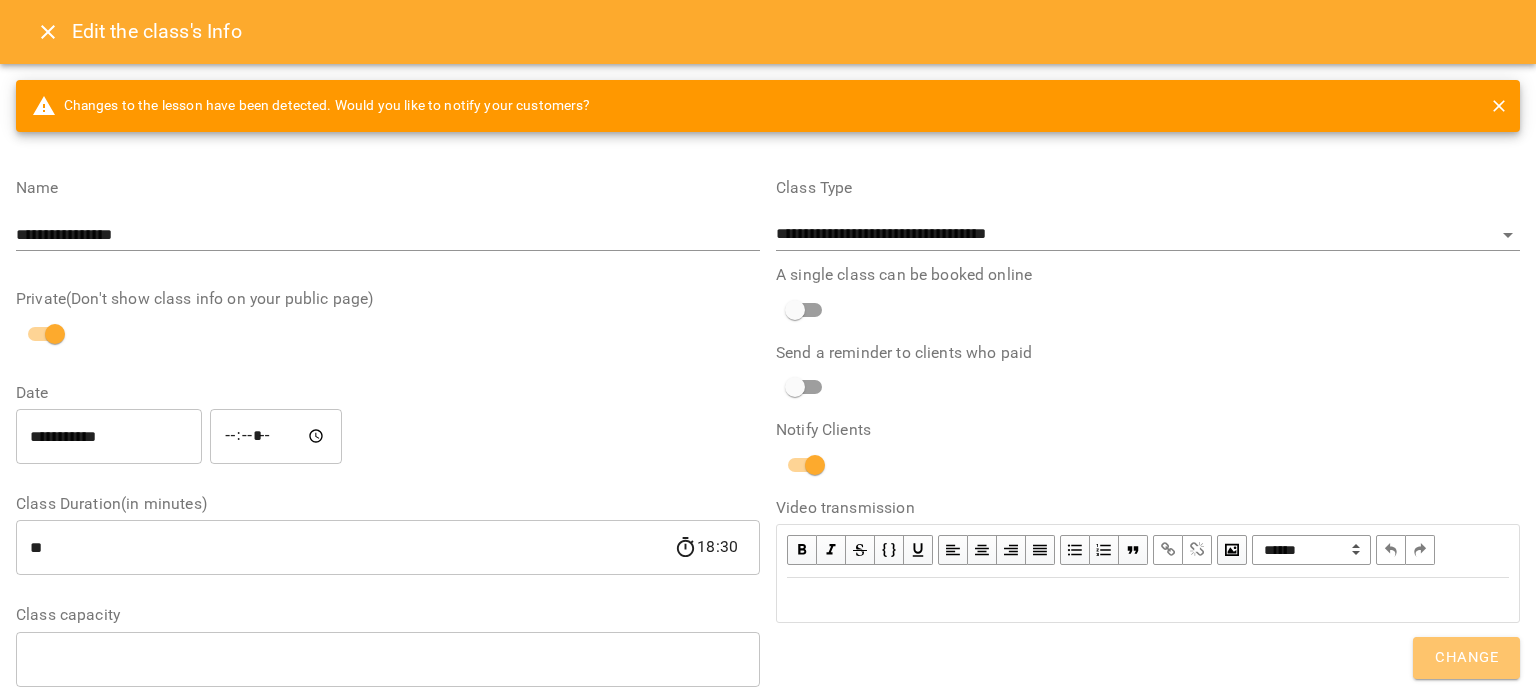 click on "Change" at bounding box center [1466, 658] 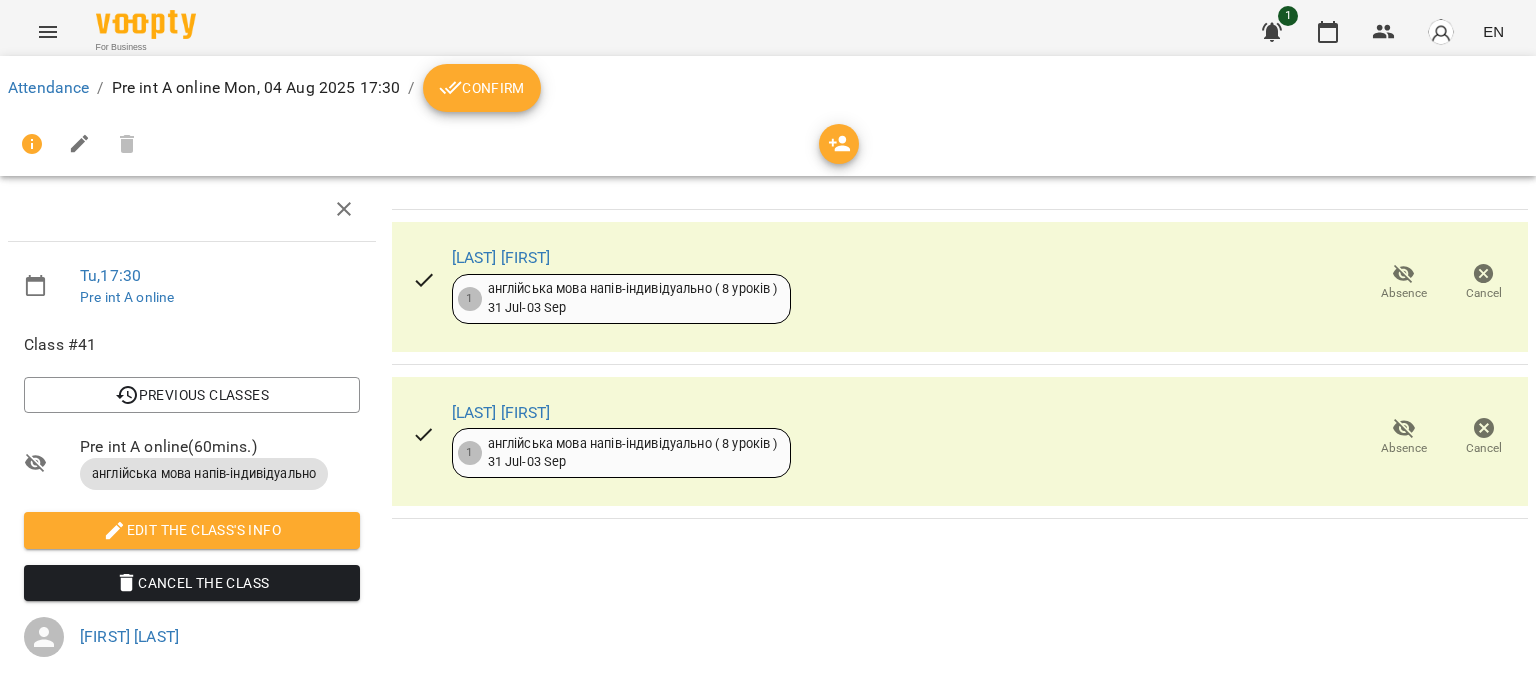 click 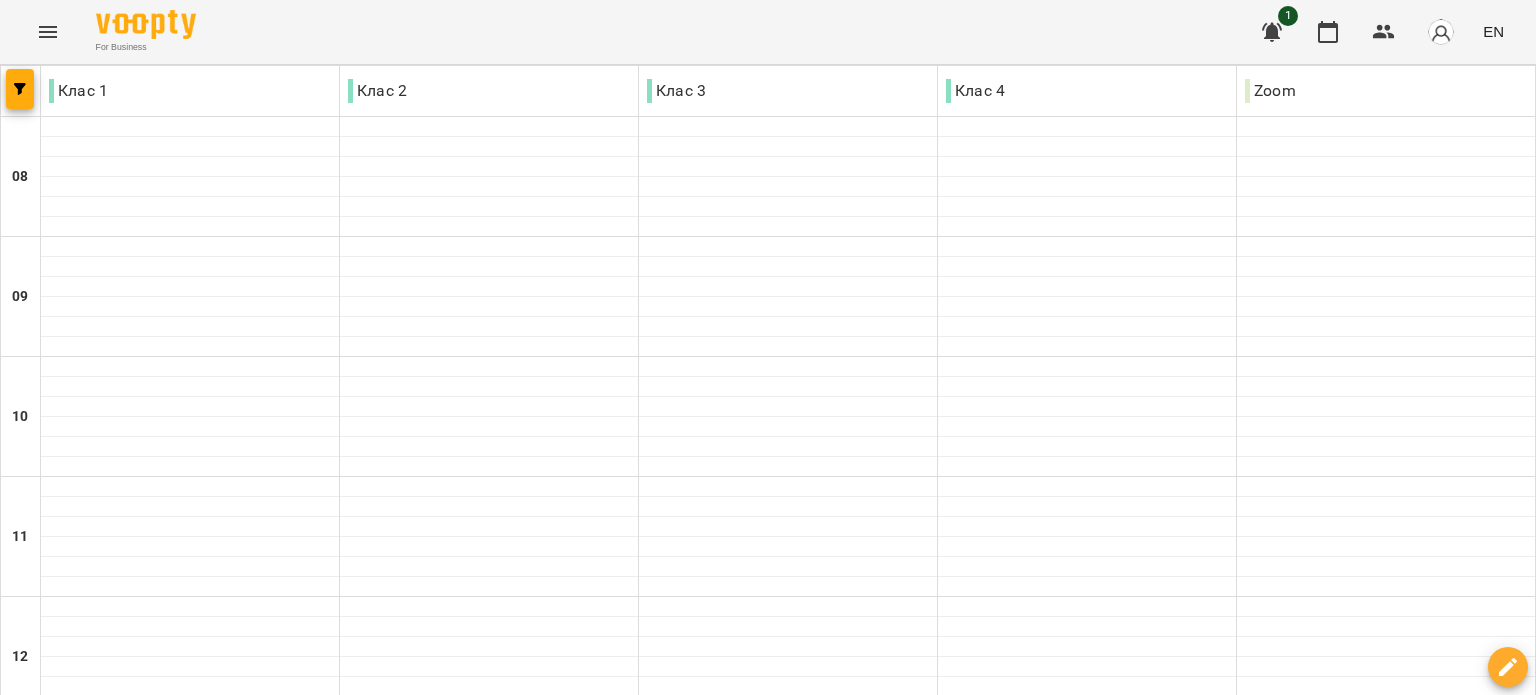 scroll, scrollTop: 0, scrollLeft: 0, axis: both 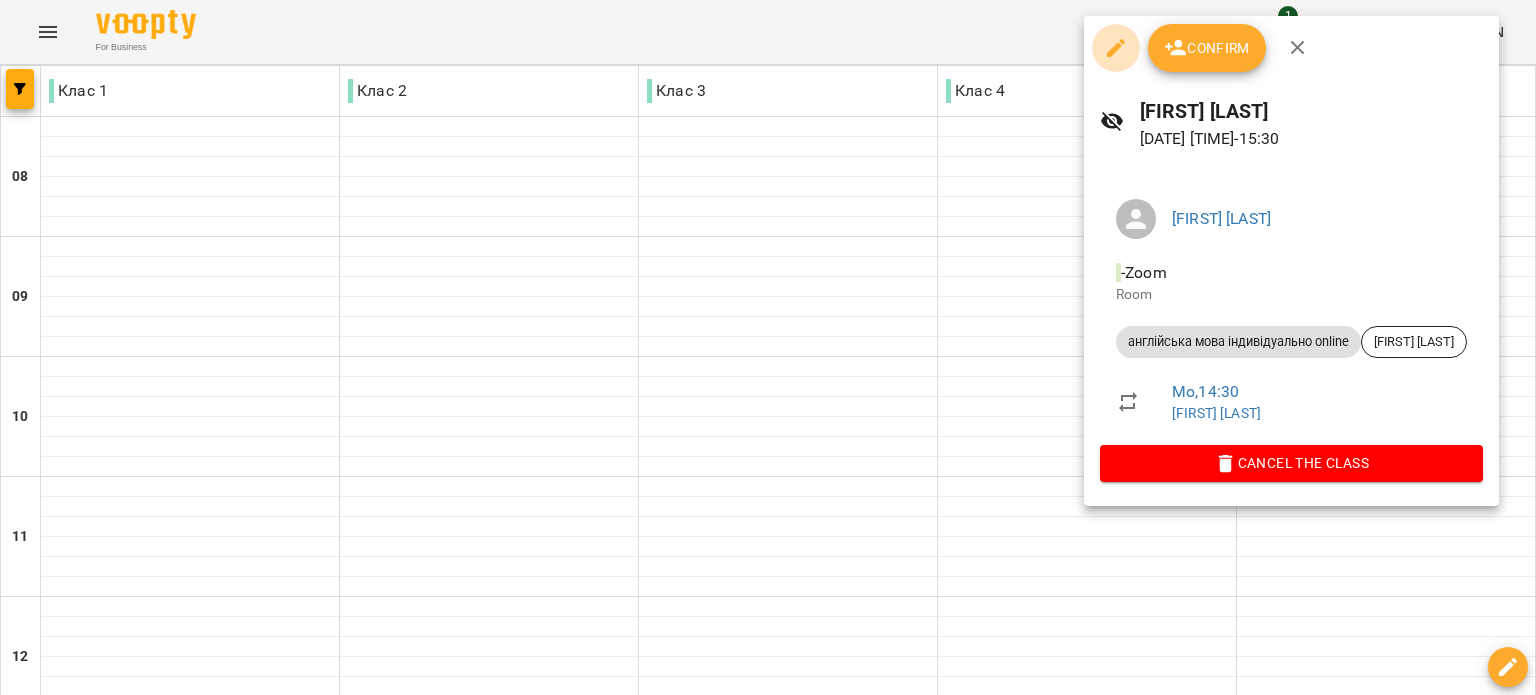 click at bounding box center [1116, 48] 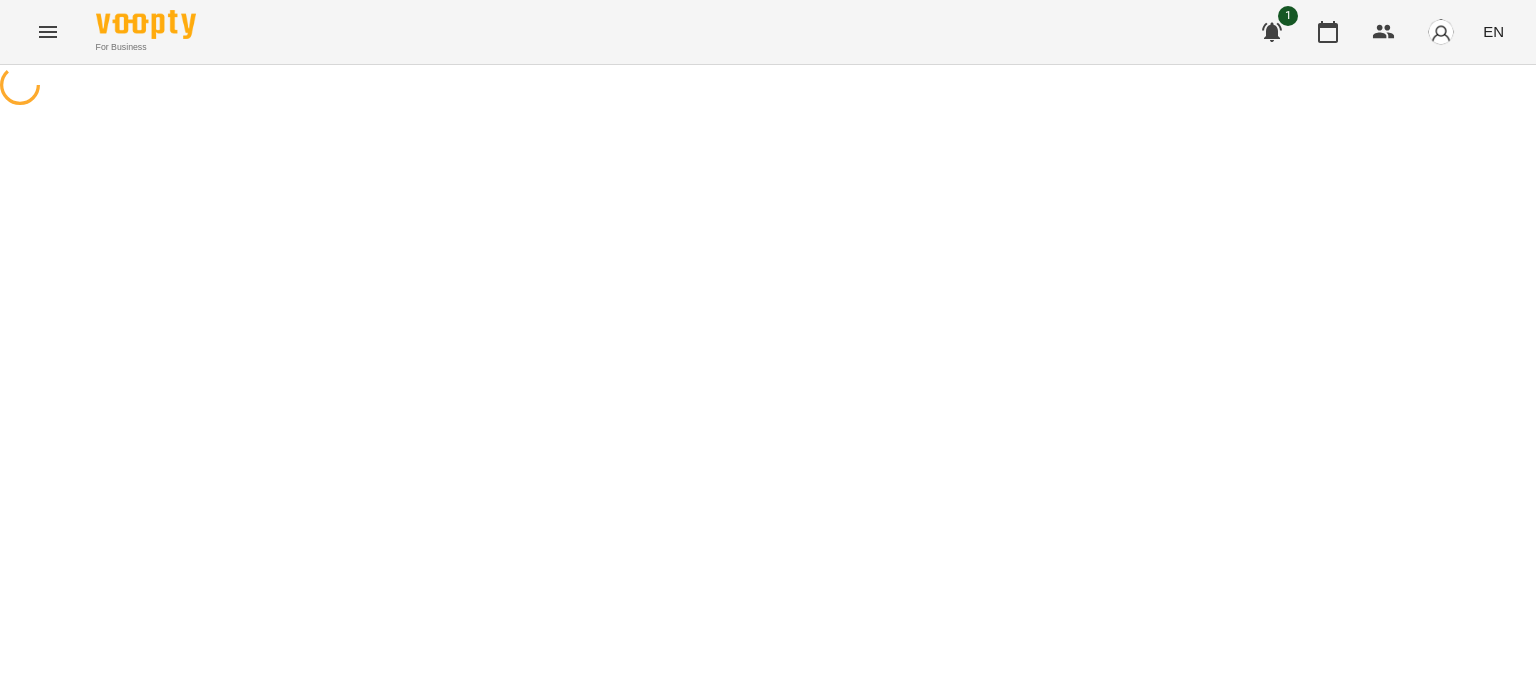 select on "**********" 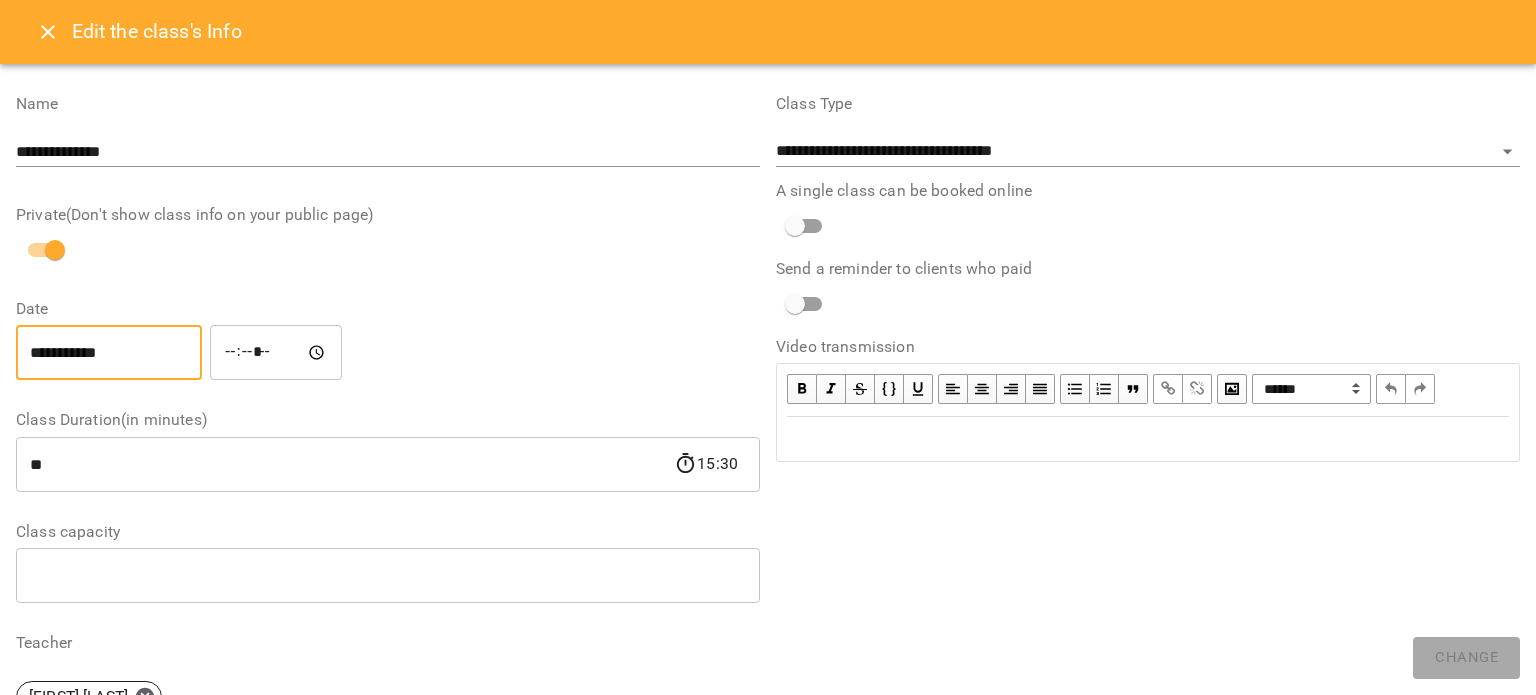 click on "**********" at bounding box center [109, 353] 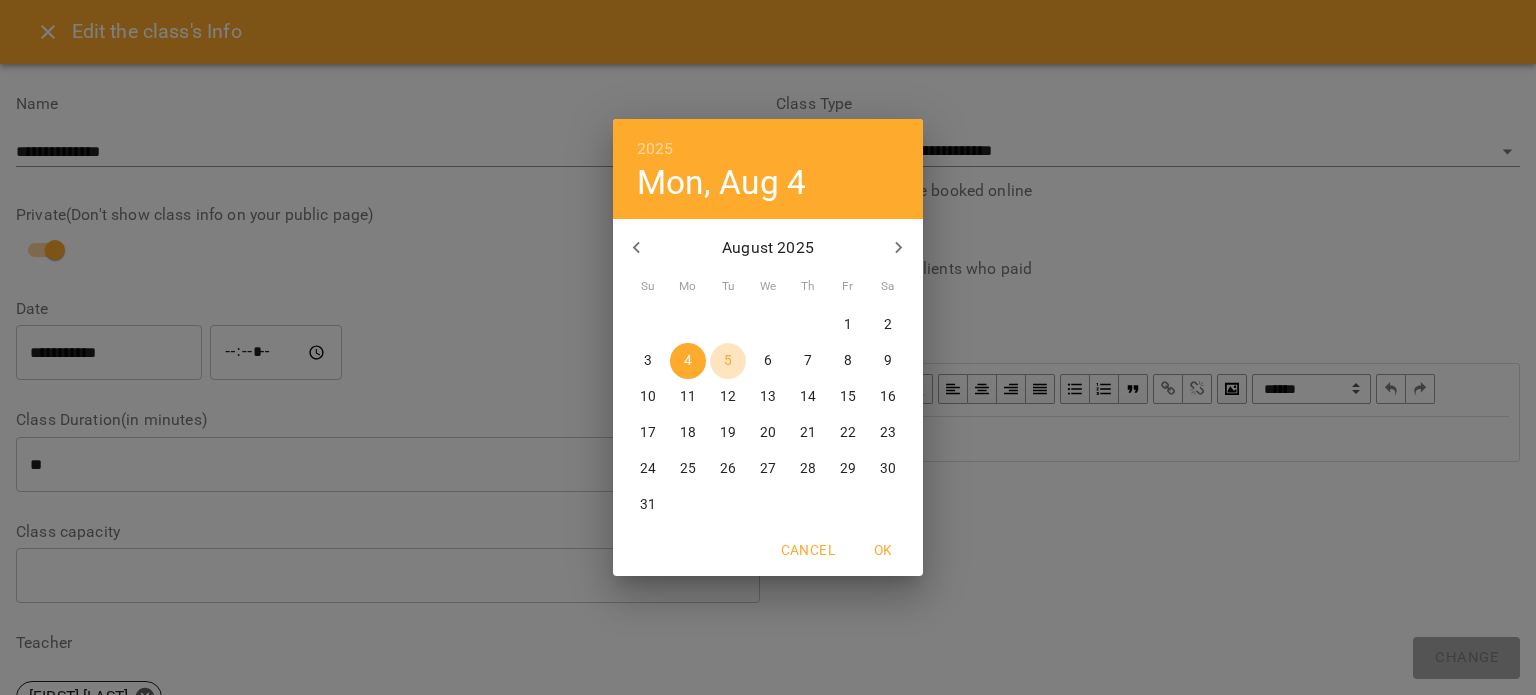 click on "5" at bounding box center (728, 361) 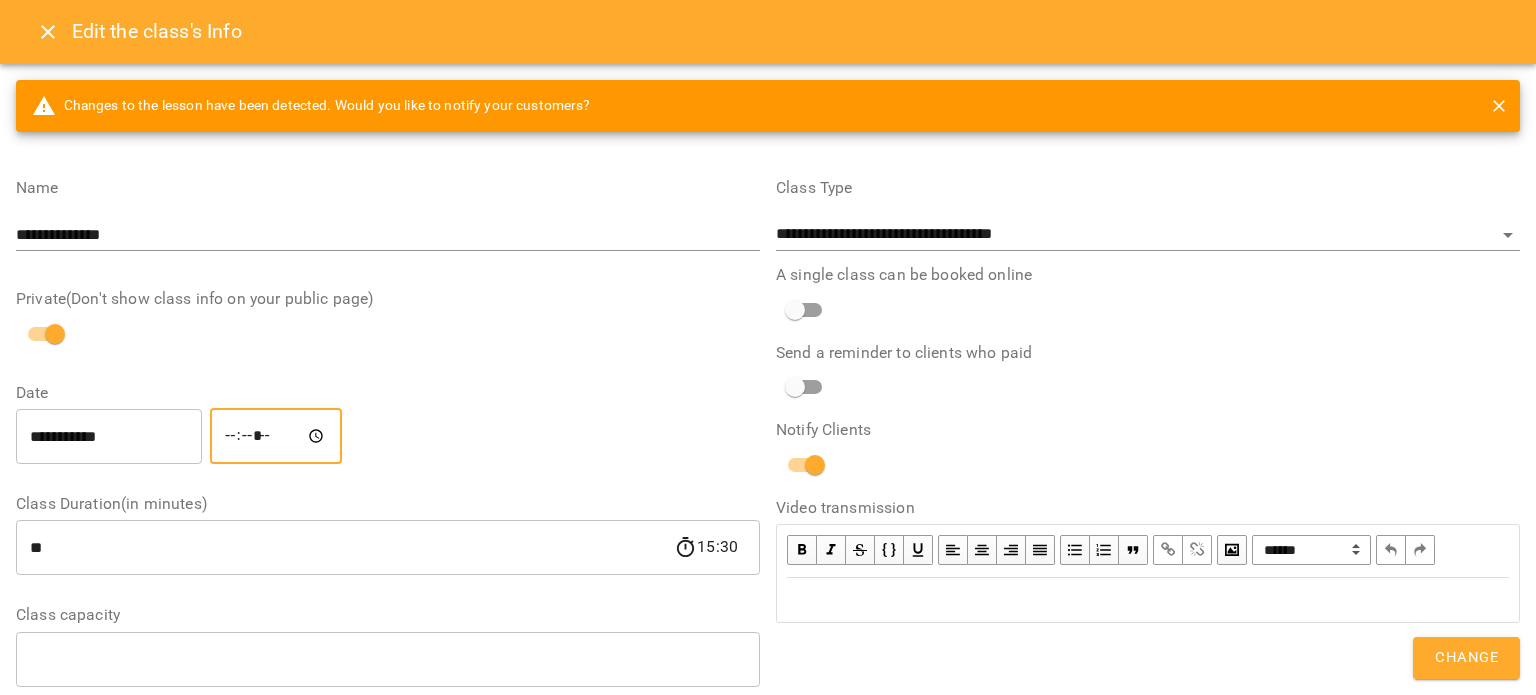click on "*****" at bounding box center [276, 436] 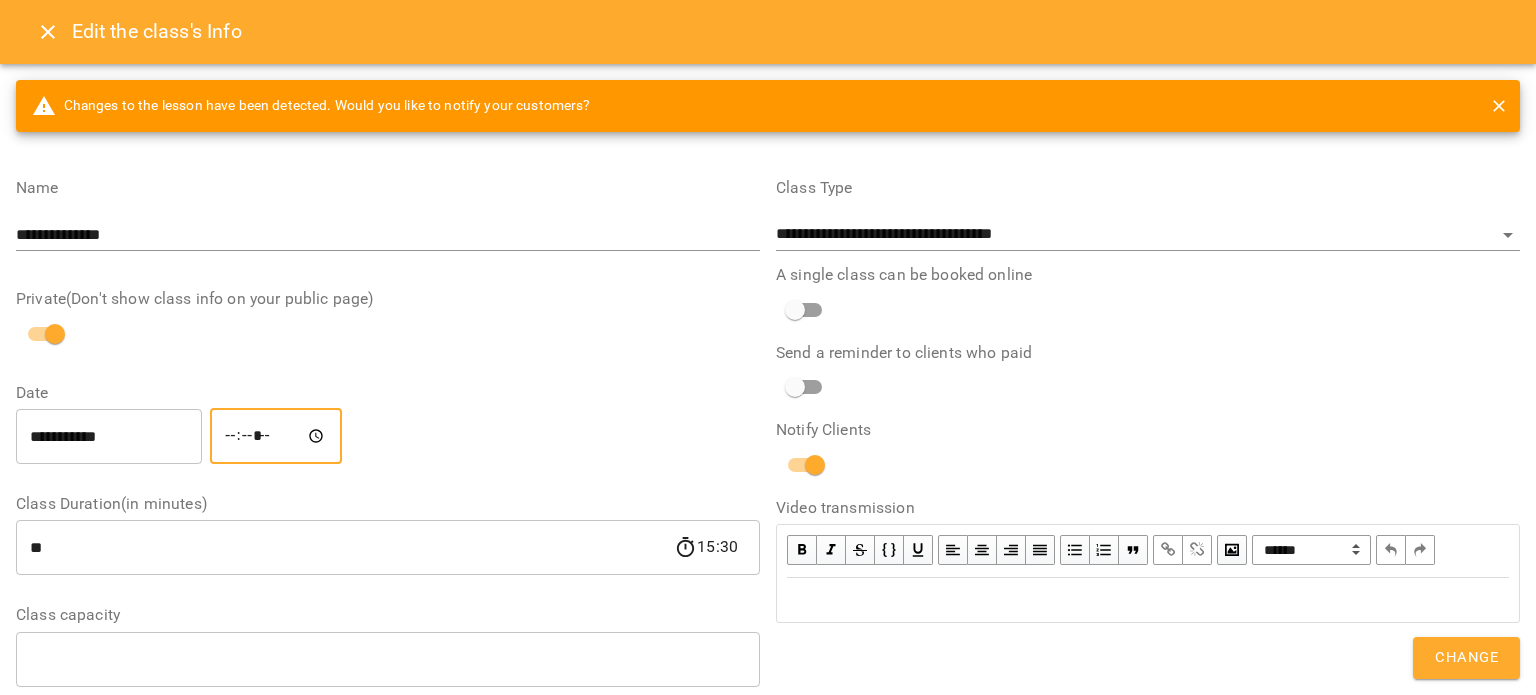 click on "*****" at bounding box center [276, 436] 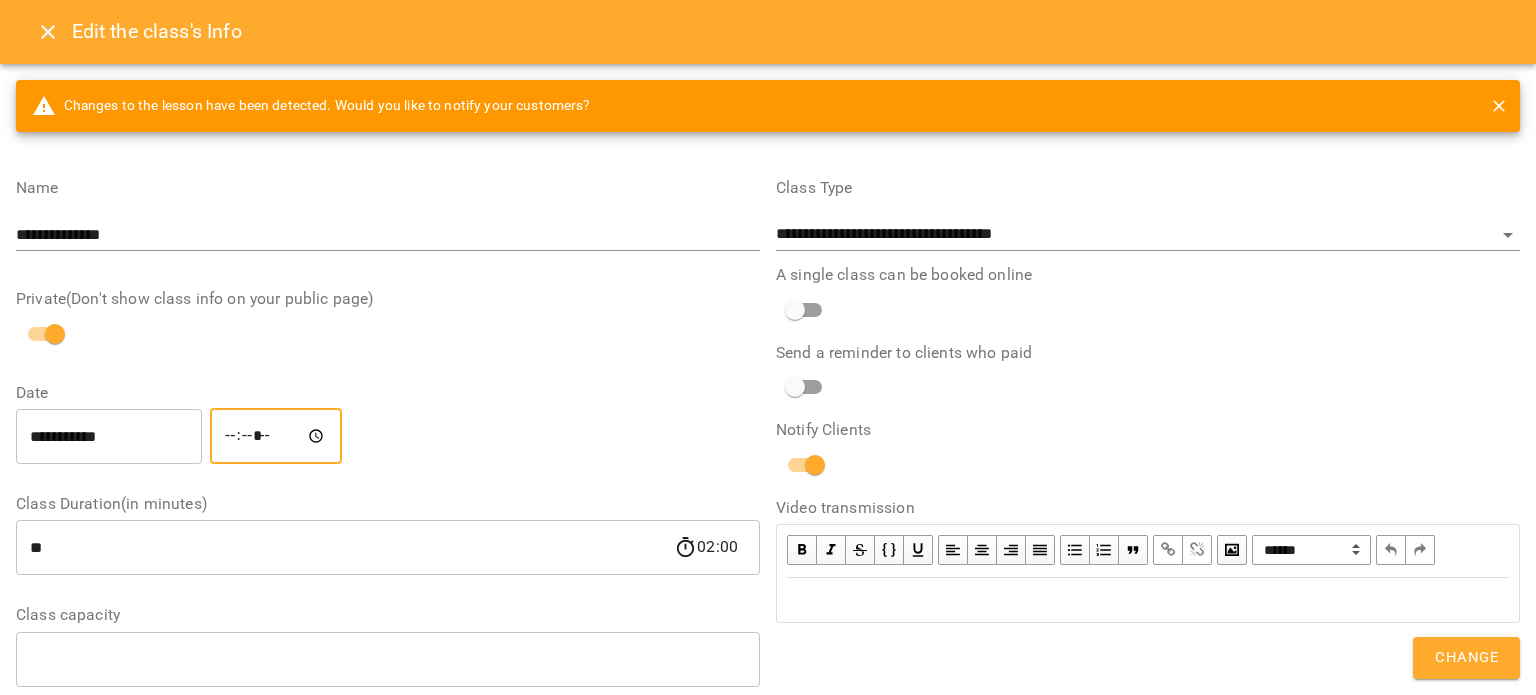 type on "*****" 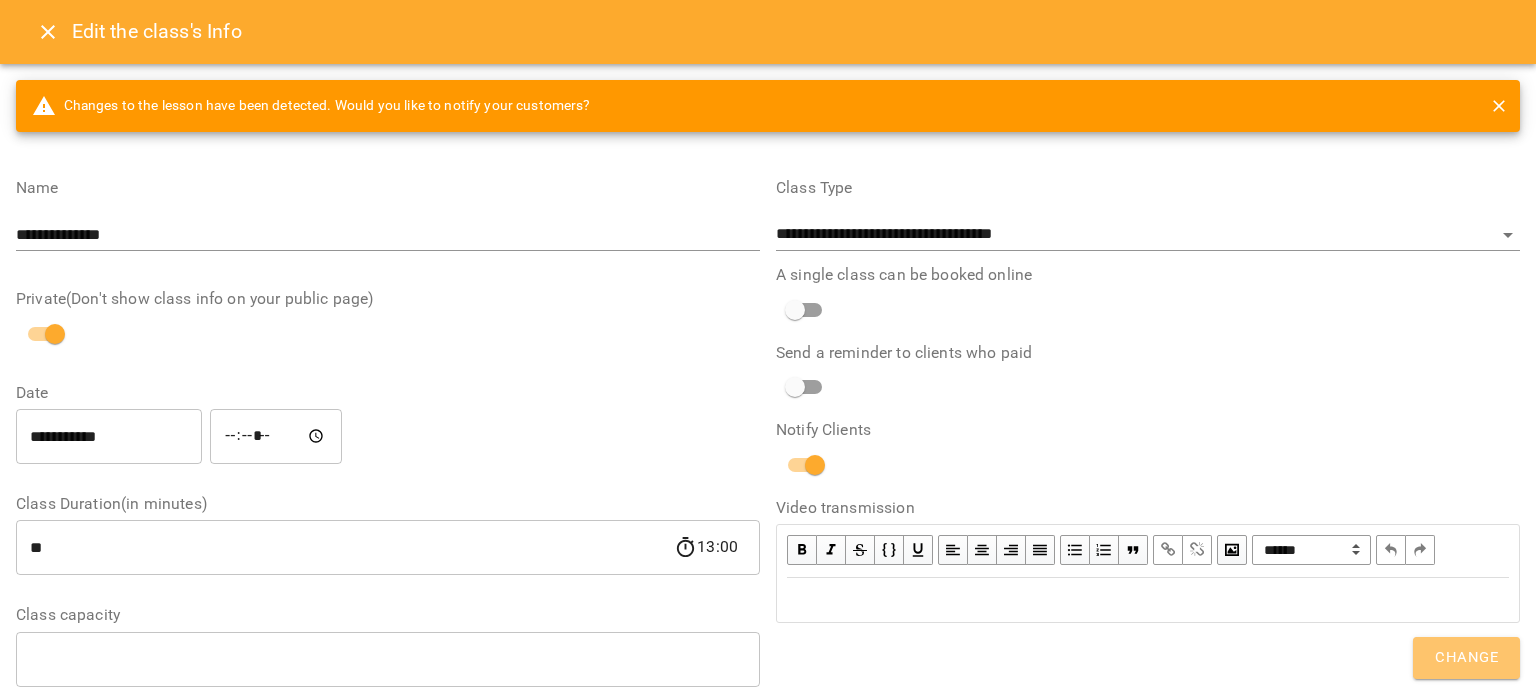 click on "Change" at bounding box center [1466, 658] 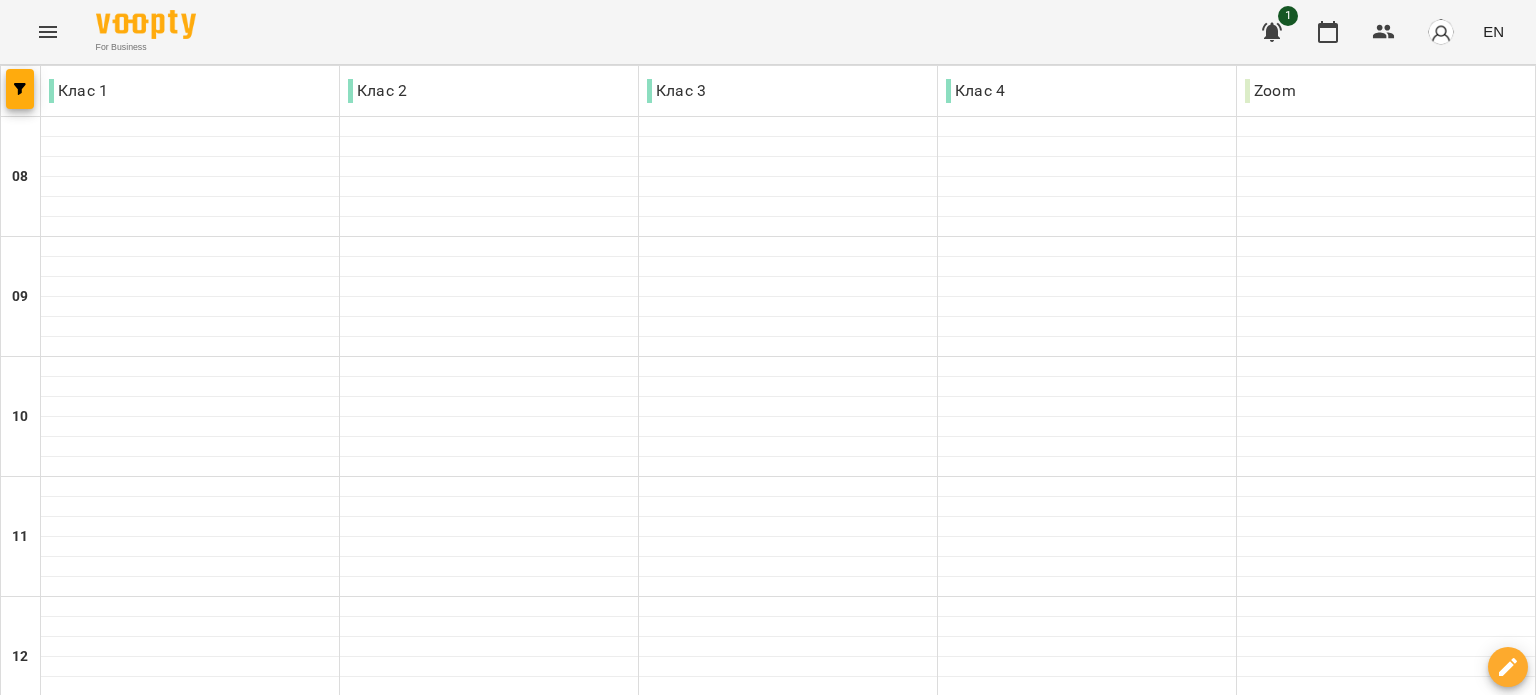 click on "05 Aug" at bounding box center (472, 1602) 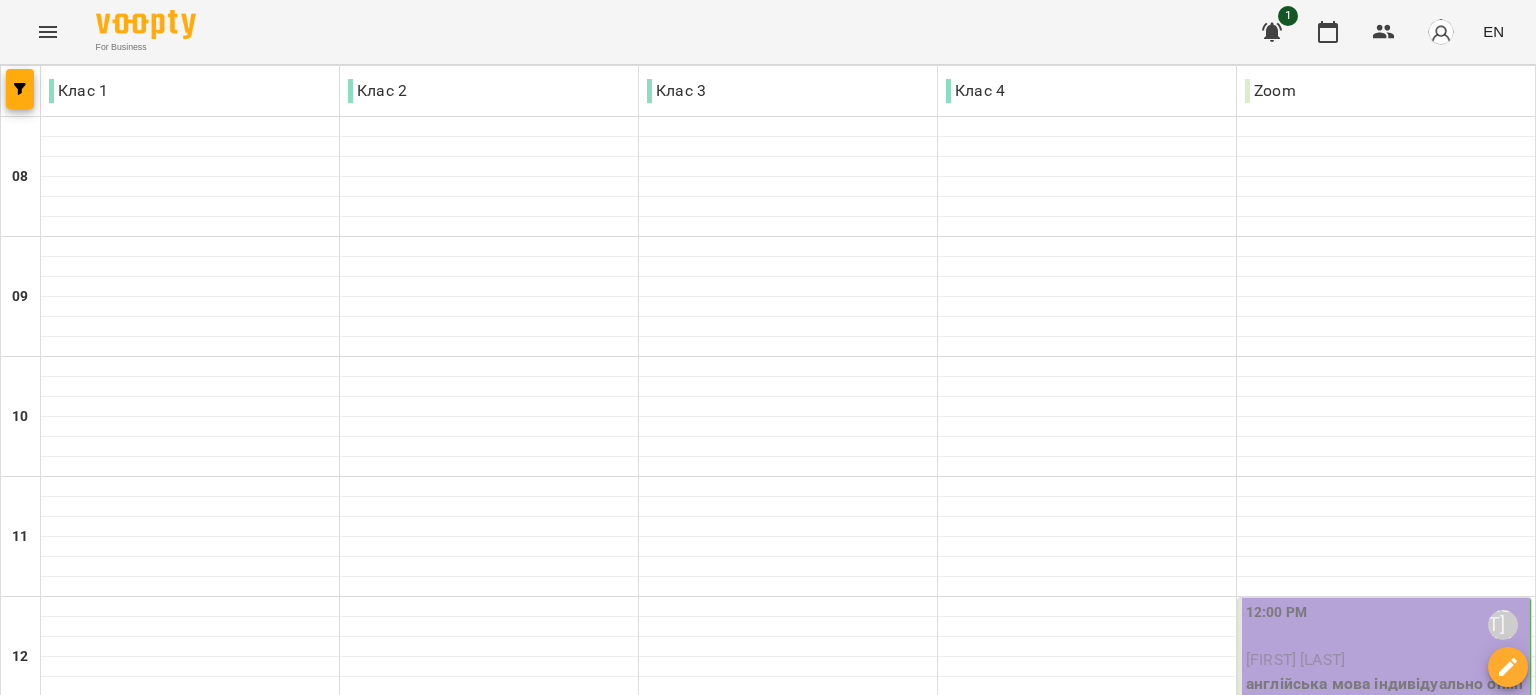 scroll, scrollTop: 392, scrollLeft: 0, axis: vertical 